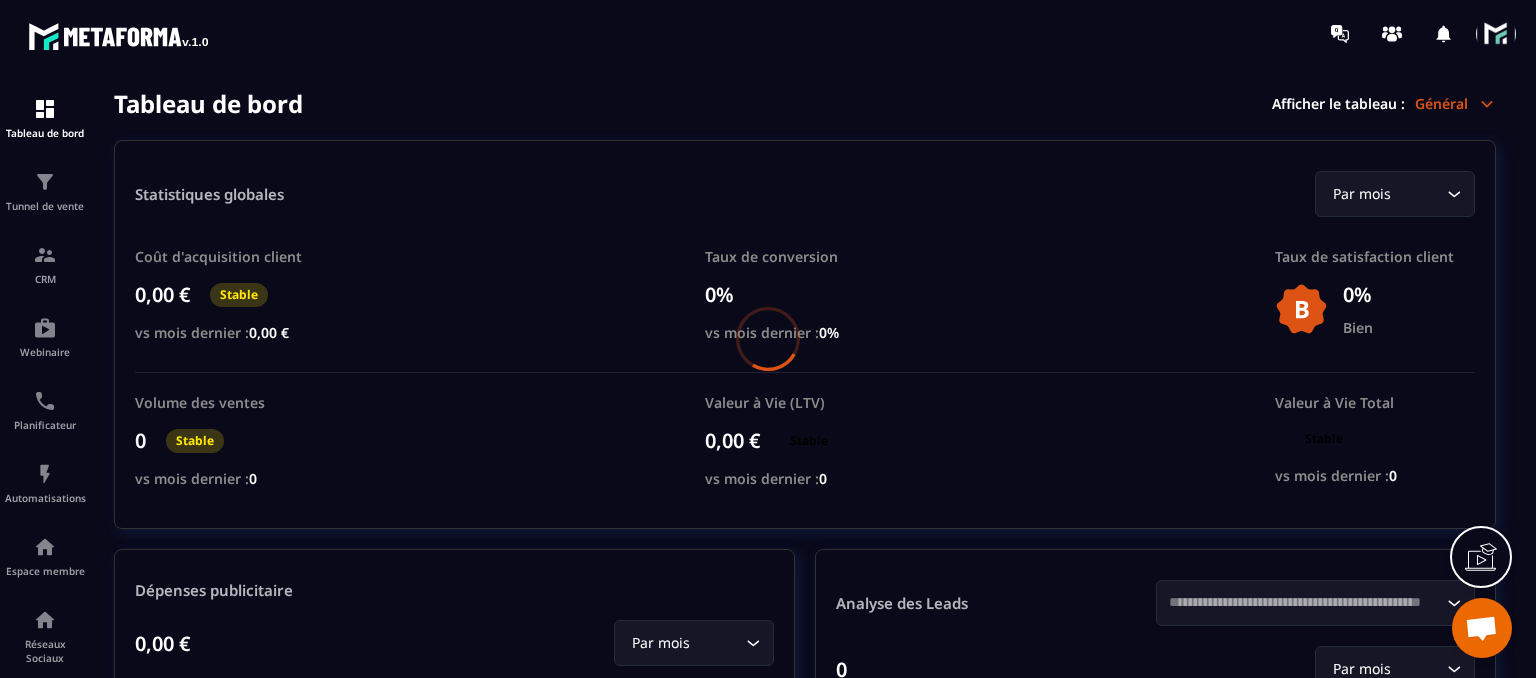 scroll, scrollTop: 0, scrollLeft: 0, axis: both 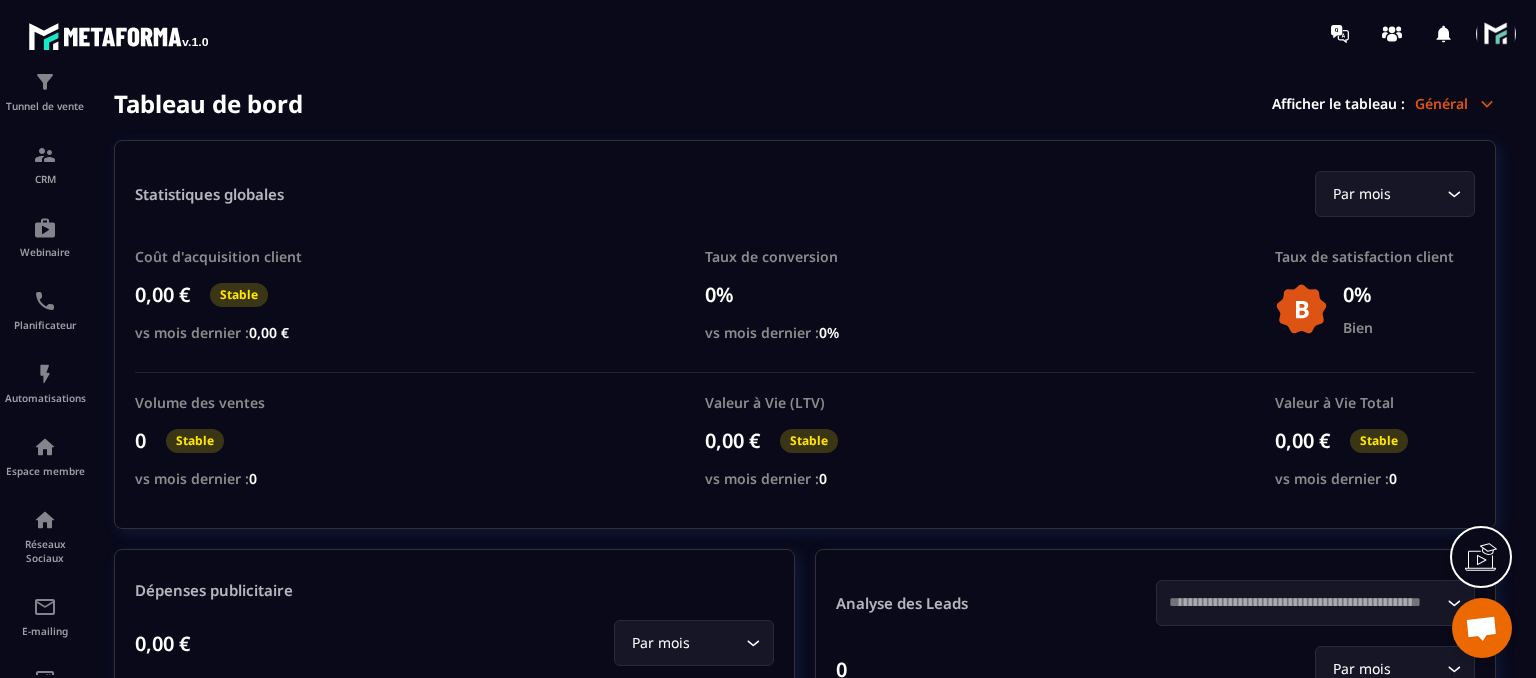 click at bounding box center (1482, 628) 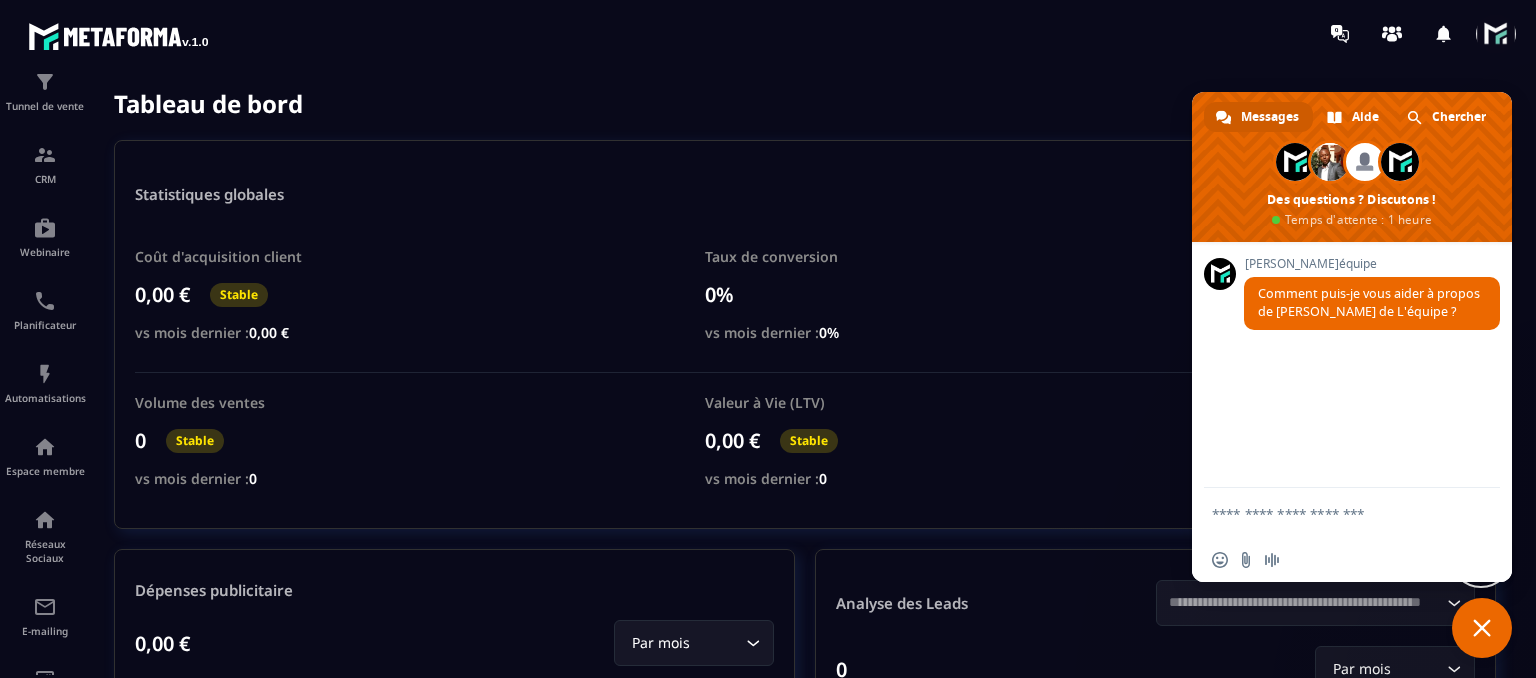 click at bounding box center [1482, 628] 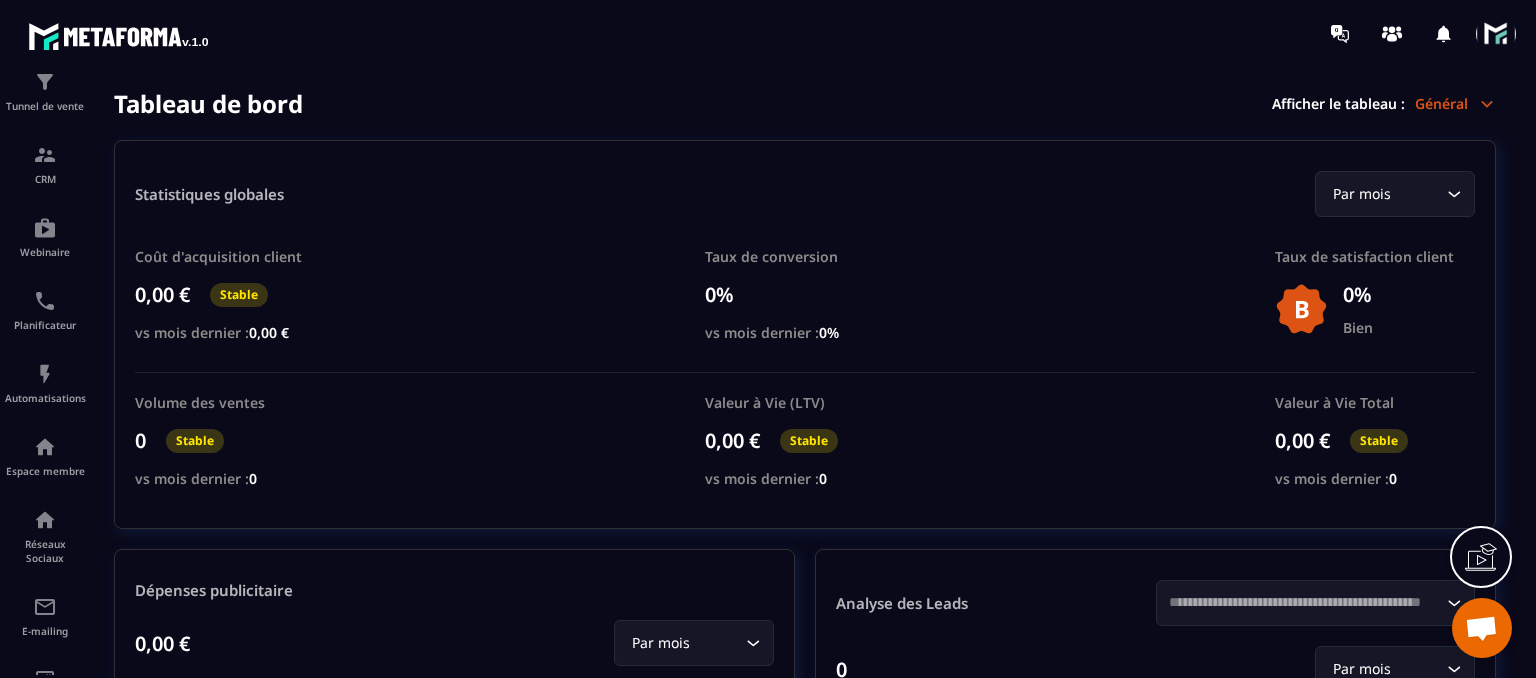 click 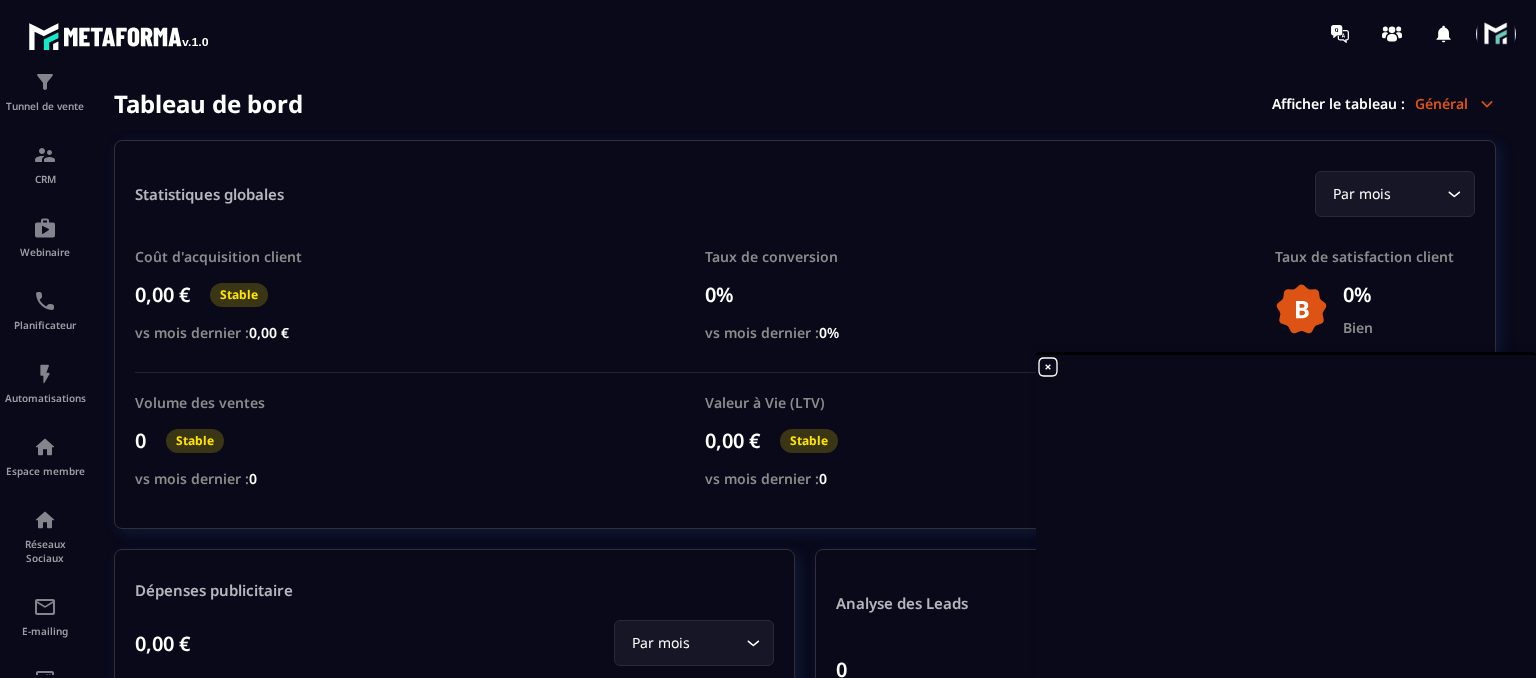 click 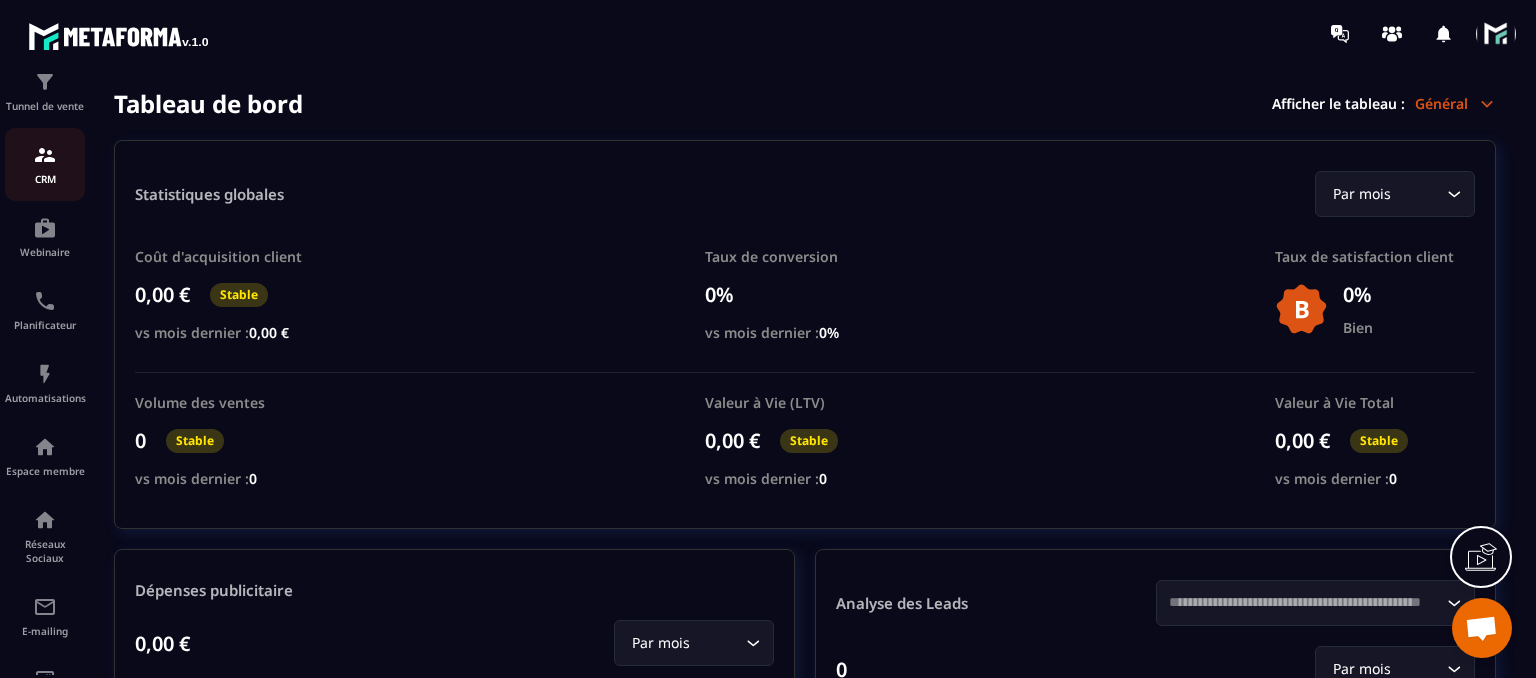 scroll, scrollTop: 176, scrollLeft: 0, axis: vertical 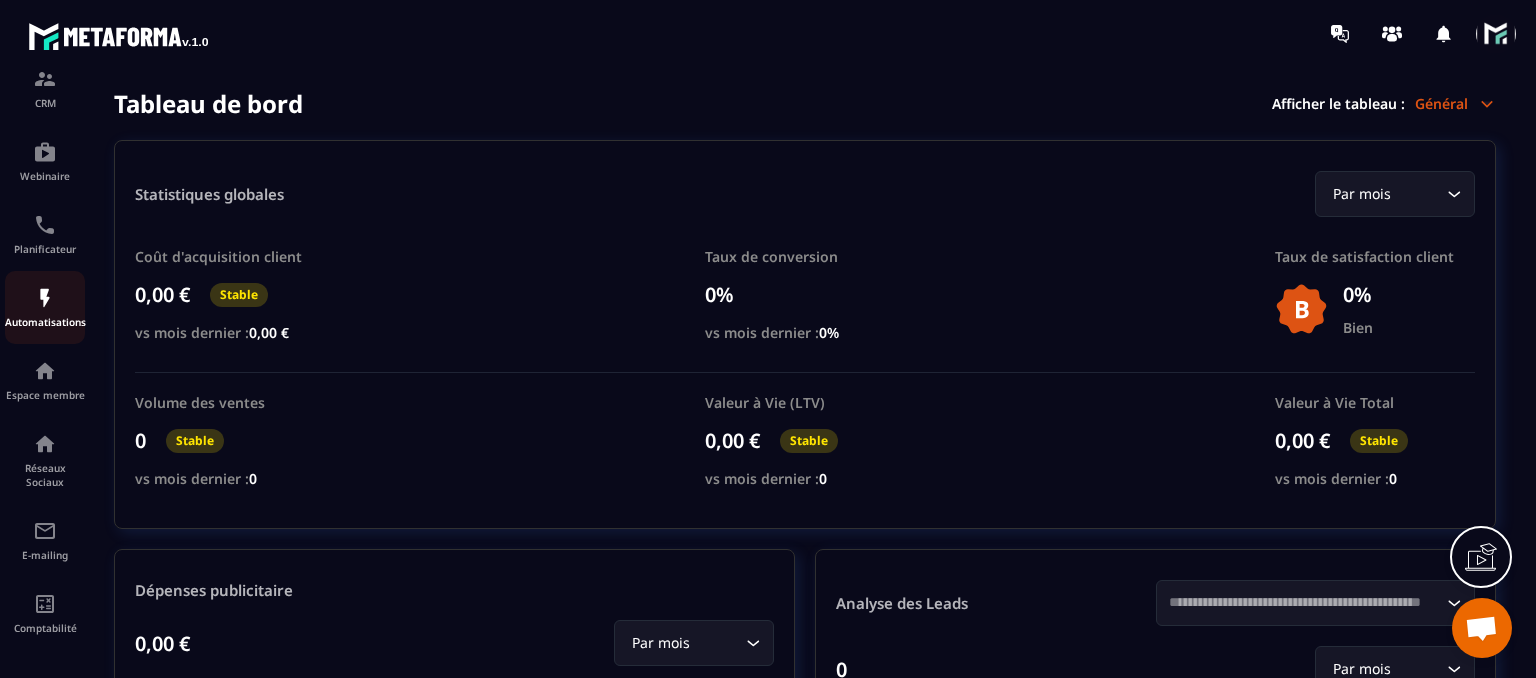 click on "Automatisations" at bounding box center [45, 322] 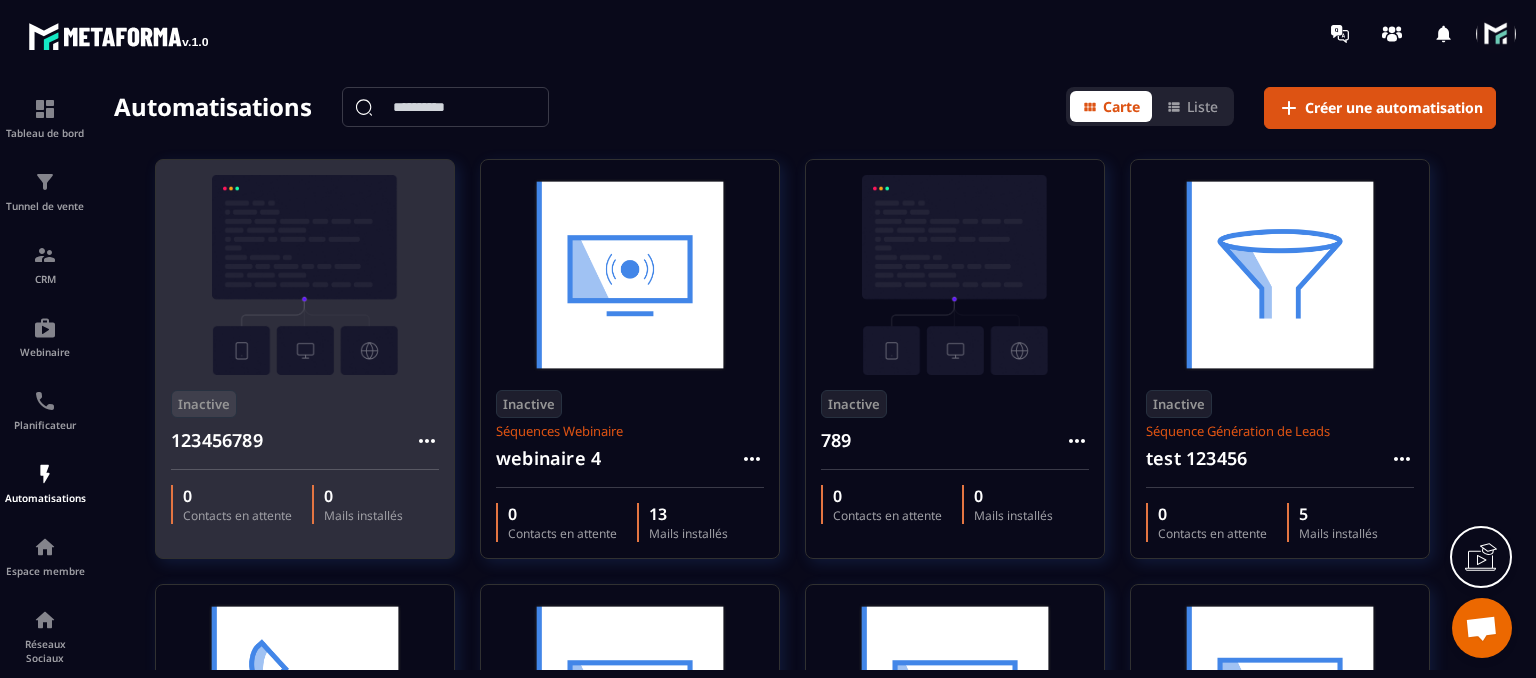 click on "123456789" at bounding box center (217, 440) 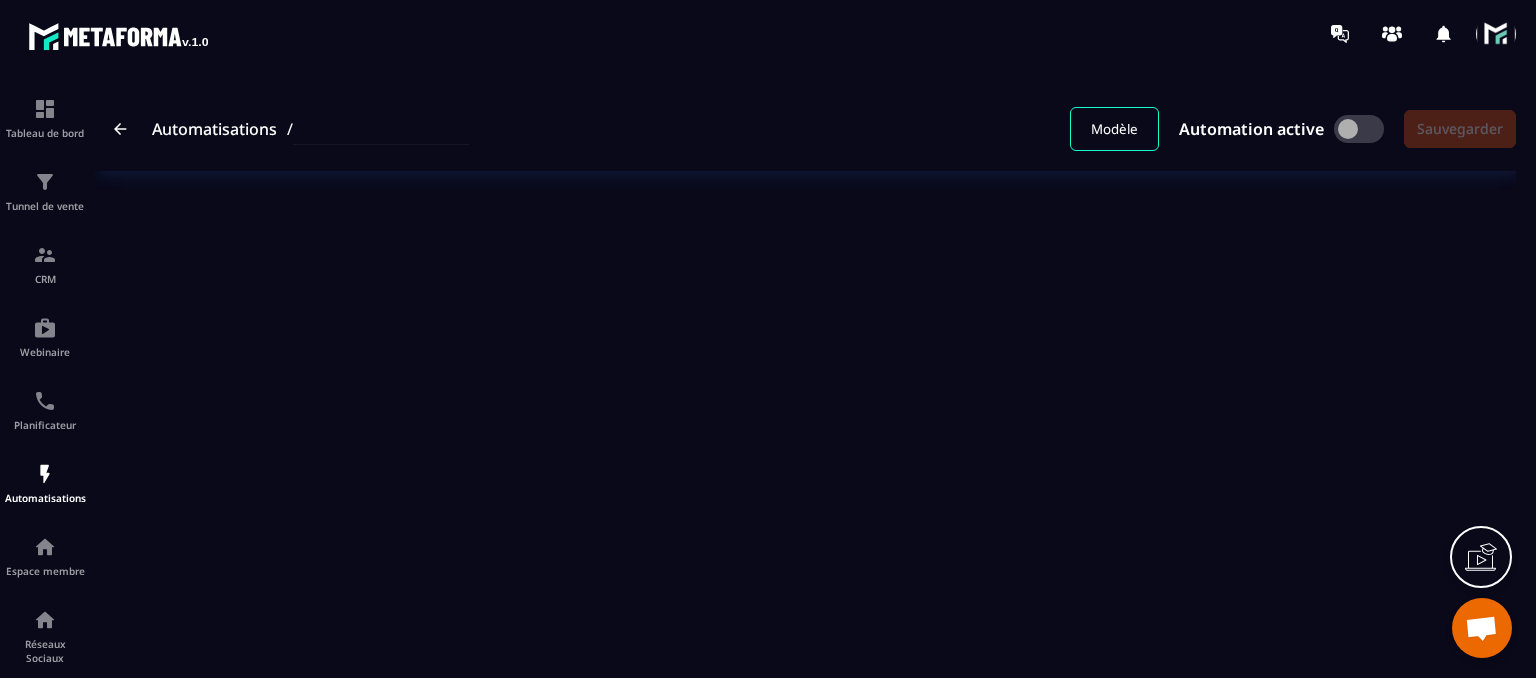 type on "*********" 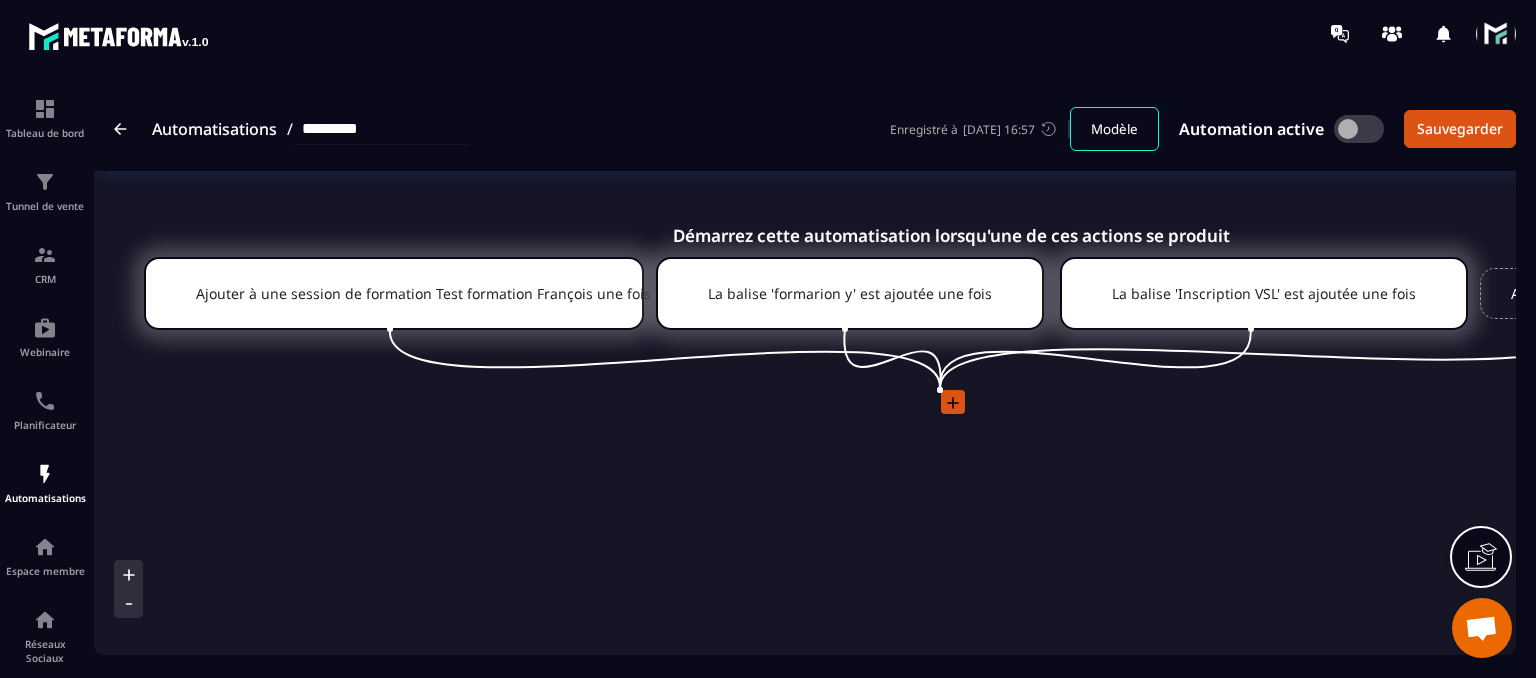 click at bounding box center (952, 404) 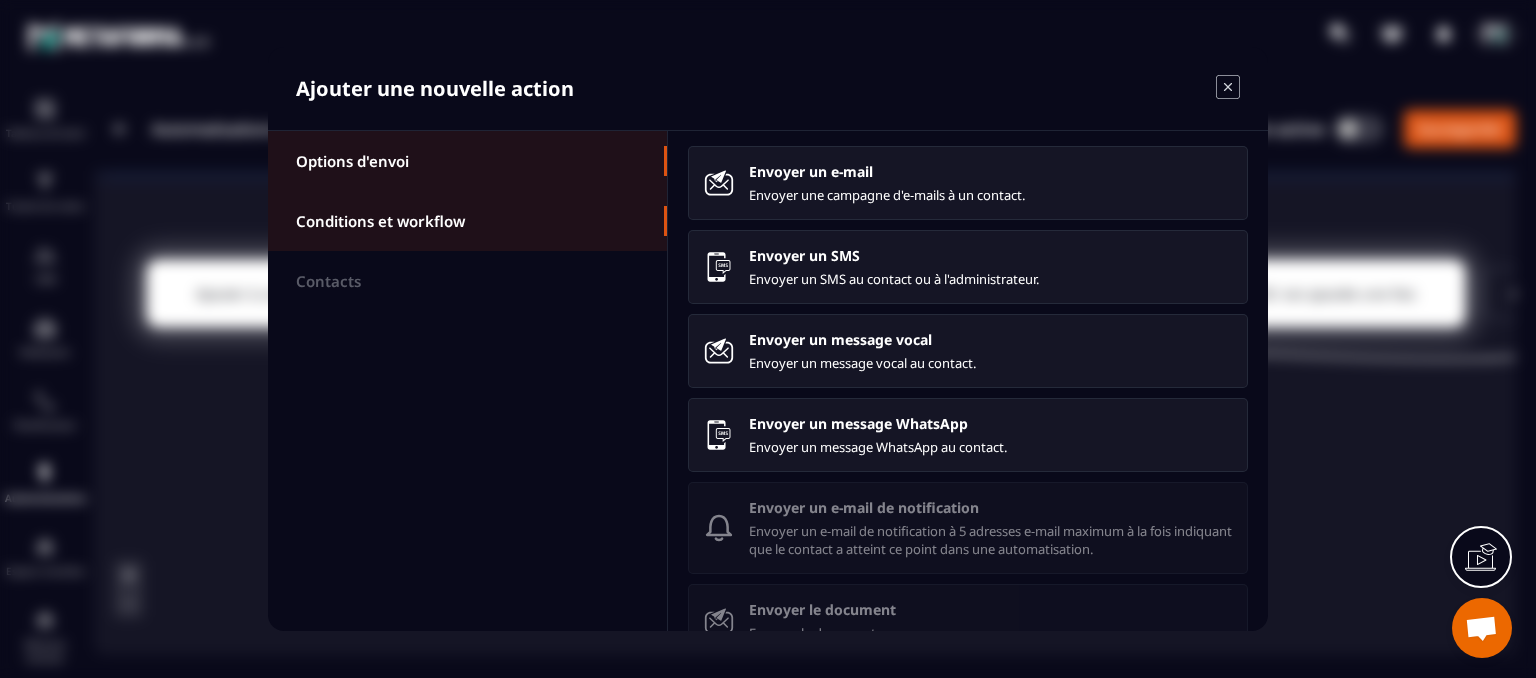click on "Conditions et workflow" 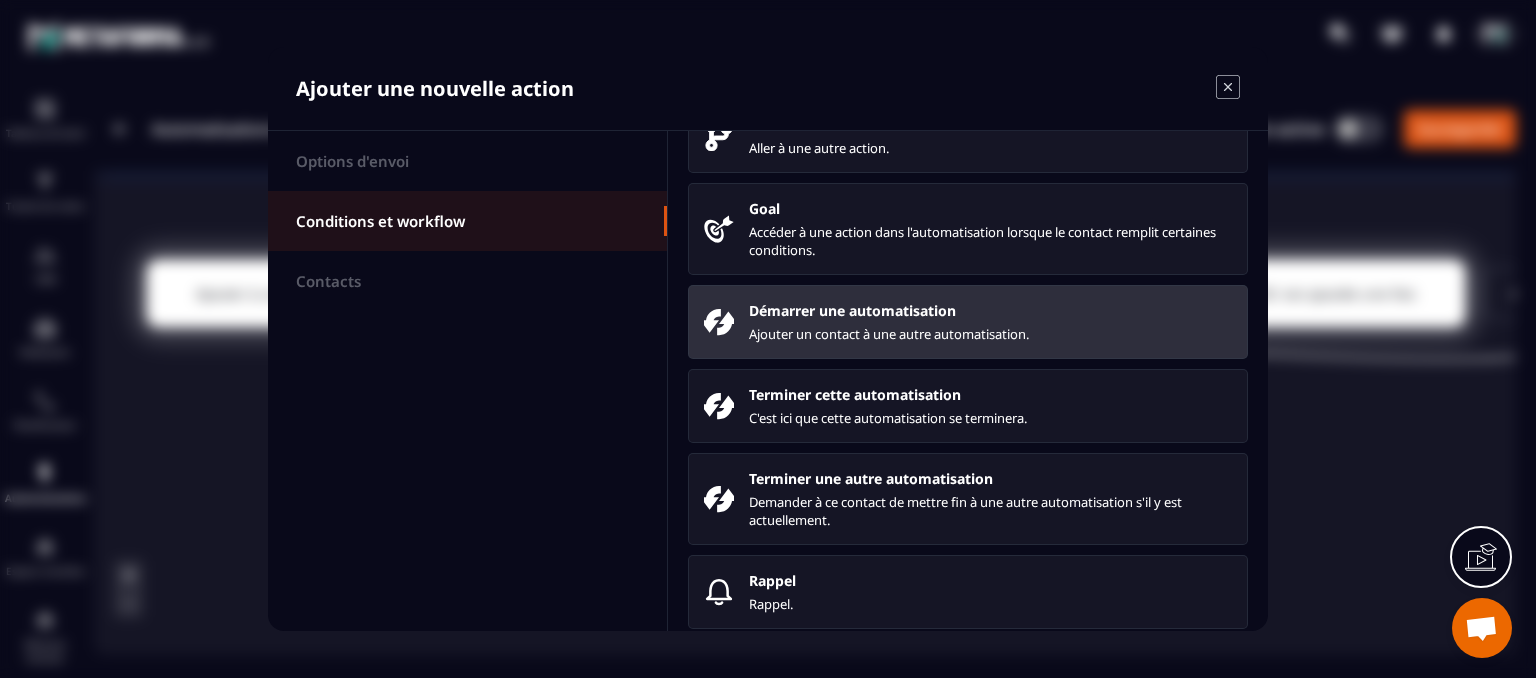 scroll, scrollTop: 250, scrollLeft: 0, axis: vertical 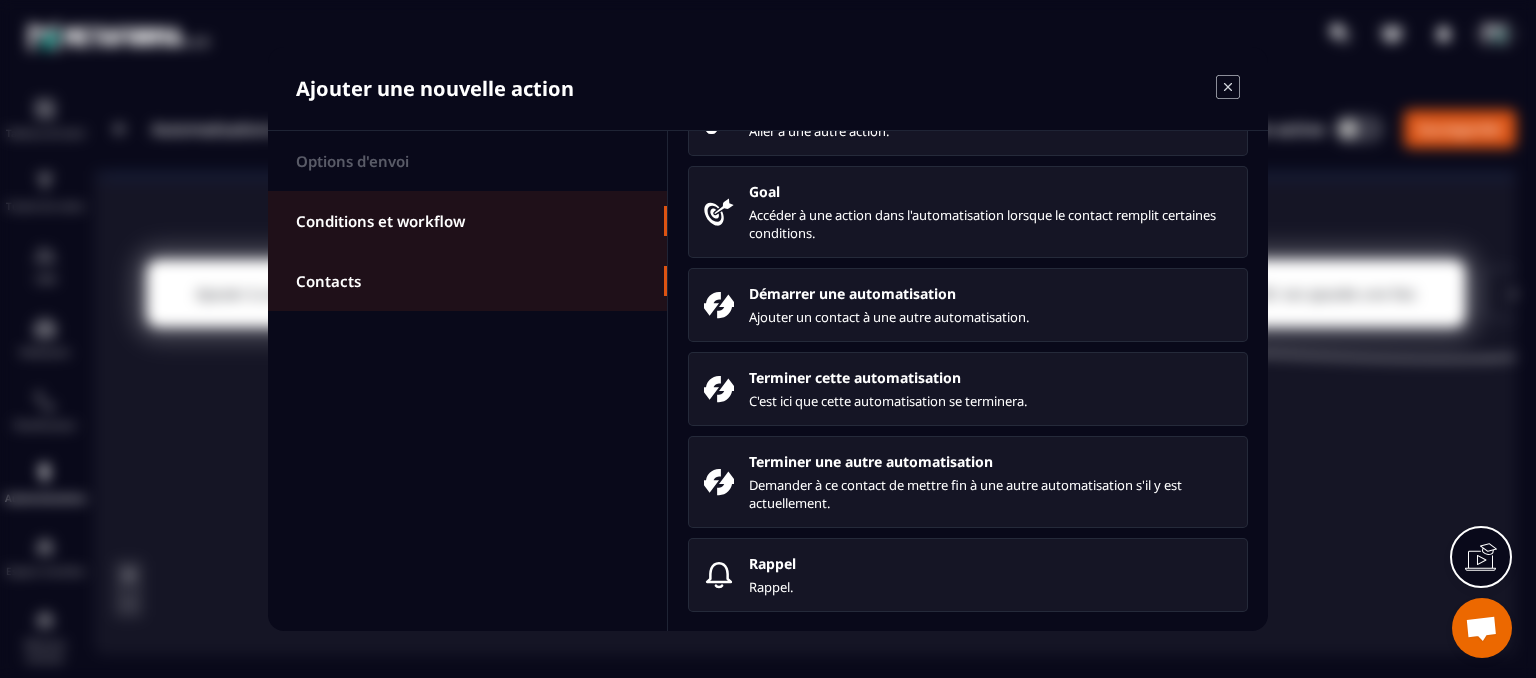 click on "Contacts" 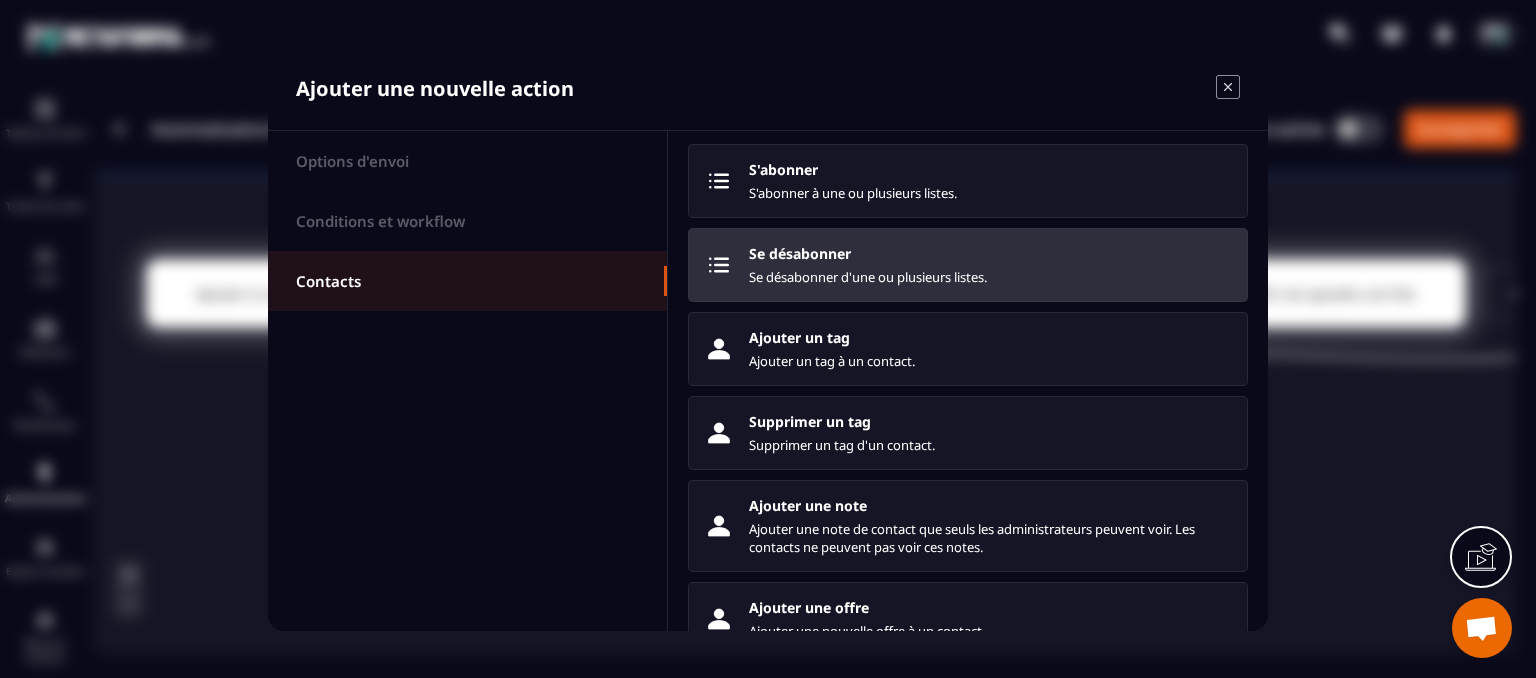 scroll, scrollTop: 0, scrollLeft: 0, axis: both 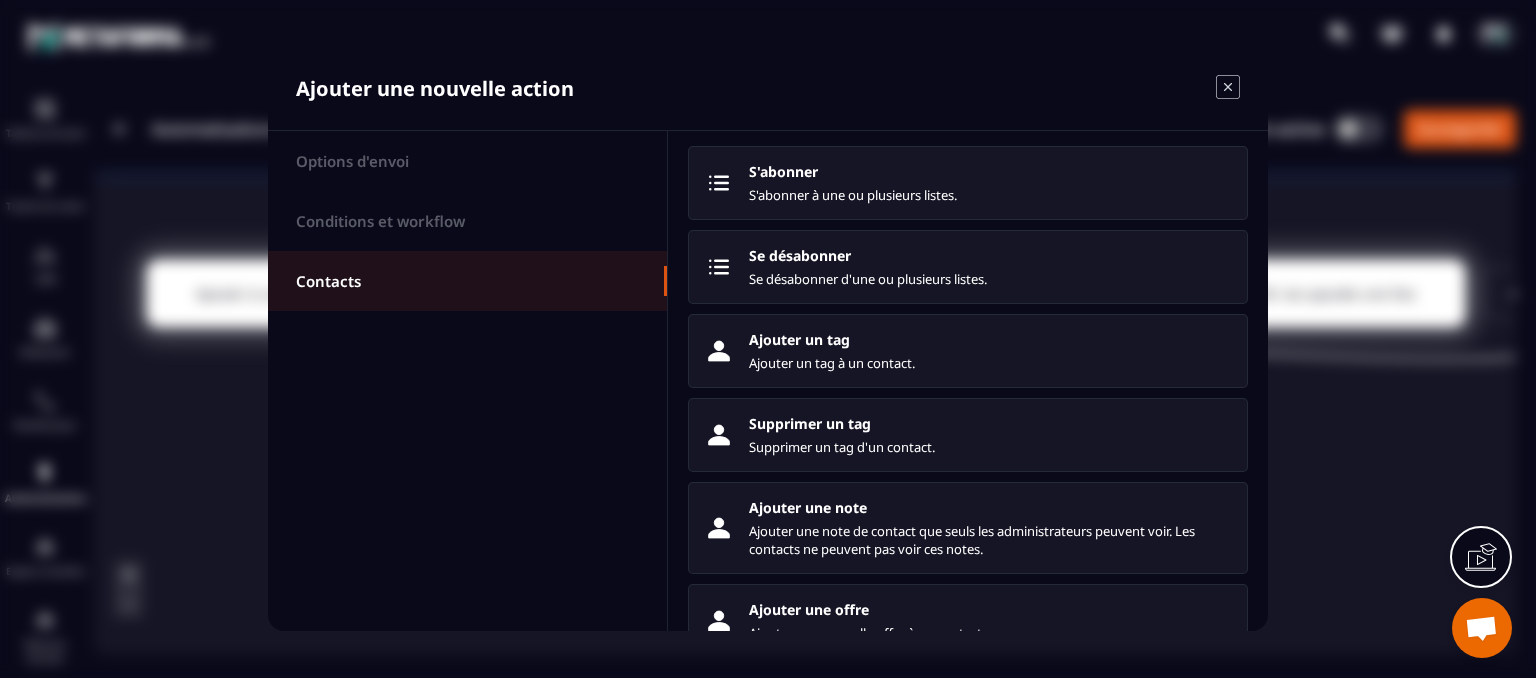 click 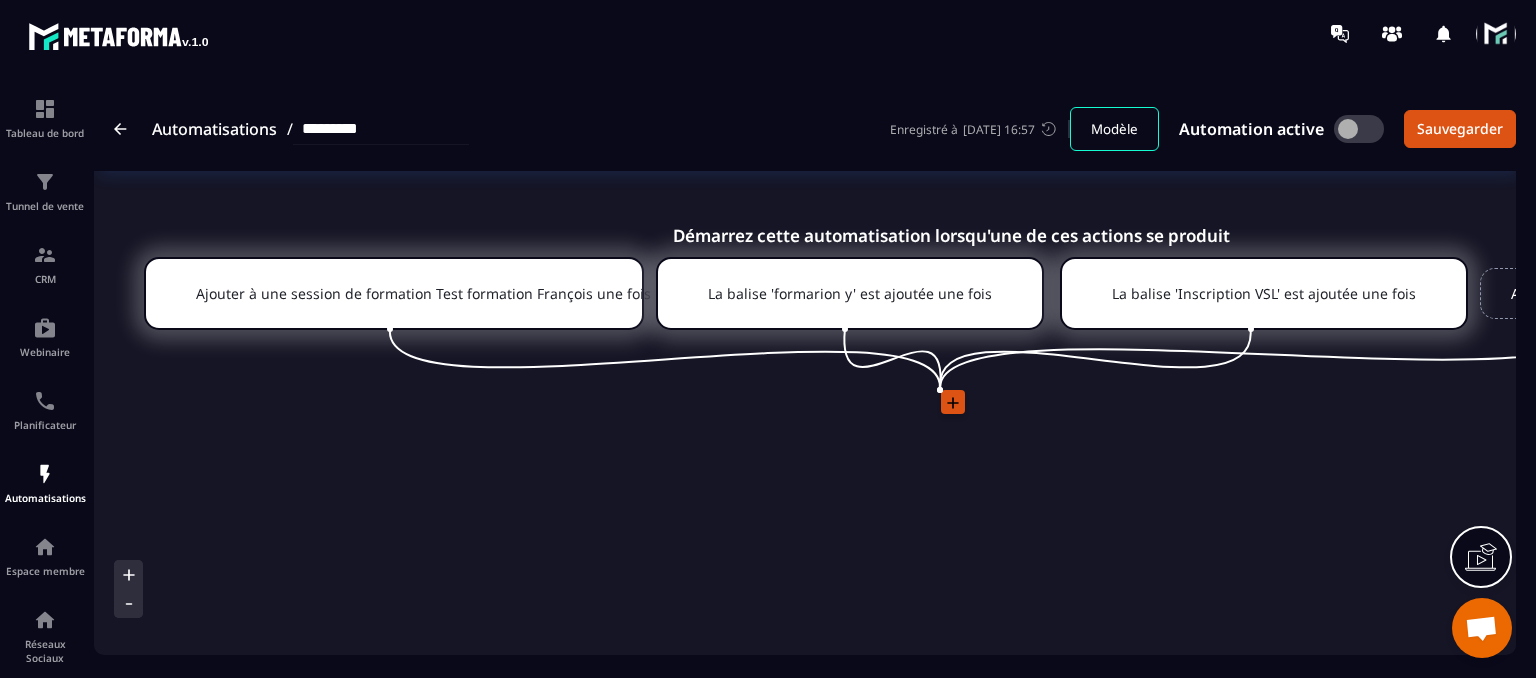click at bounding box center [120, 129] 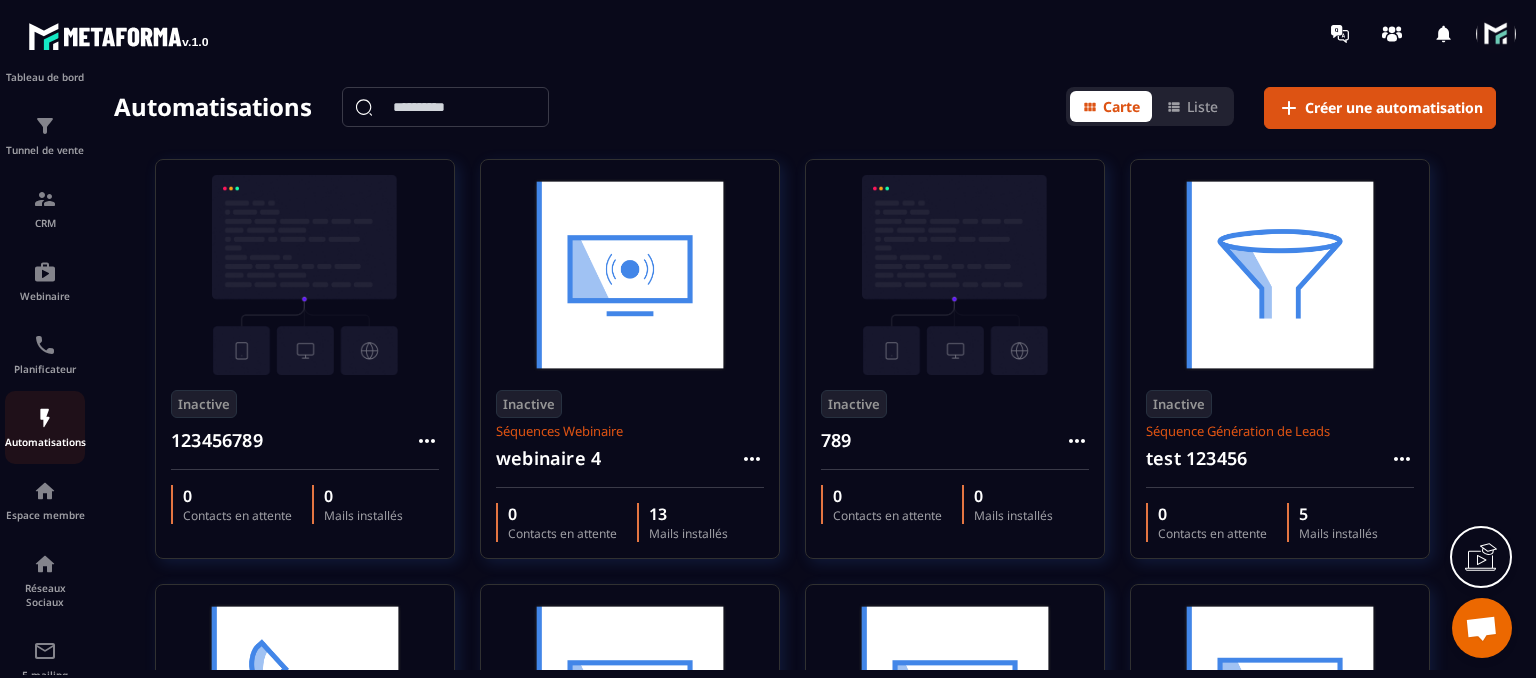 scroll, scrollTop: 100, scrollLeft: 0, axis: vertical 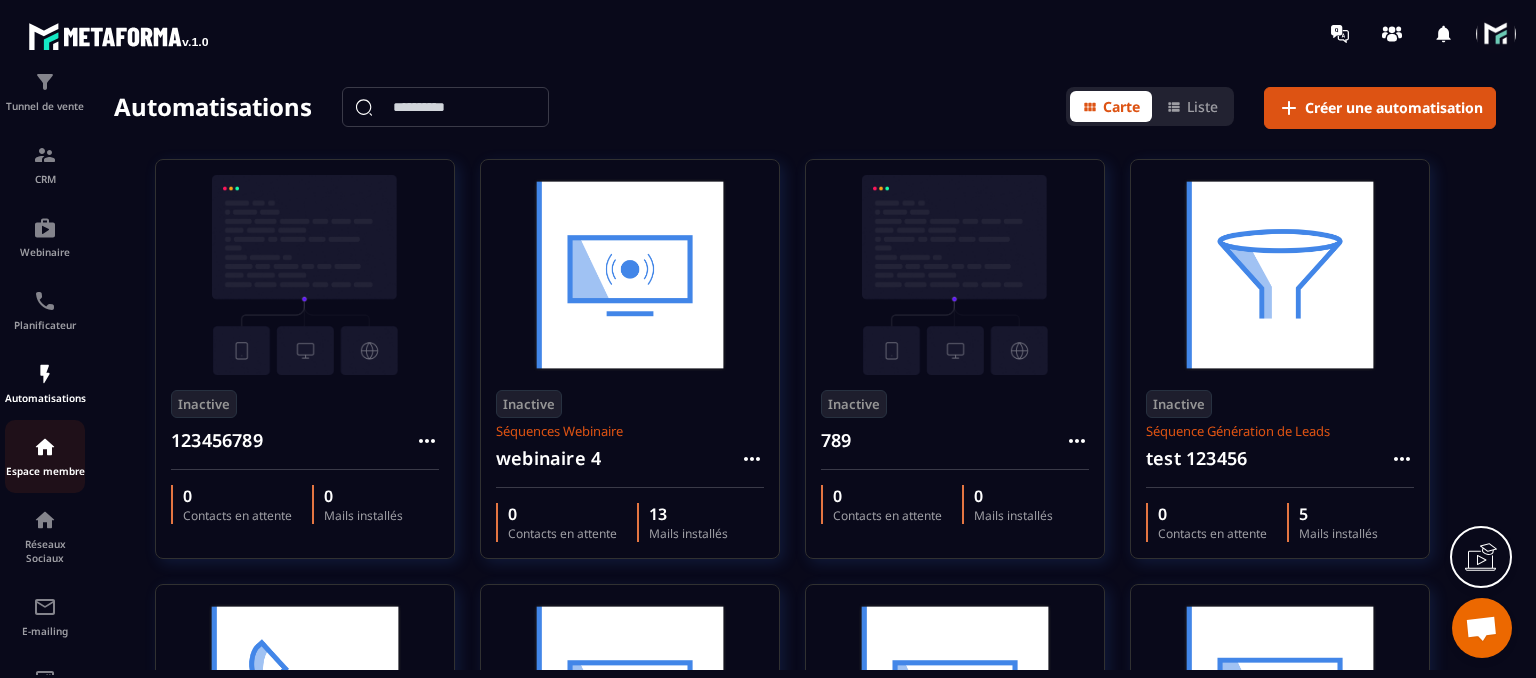 click on "Espace membre" at bounding box center (45, 471) 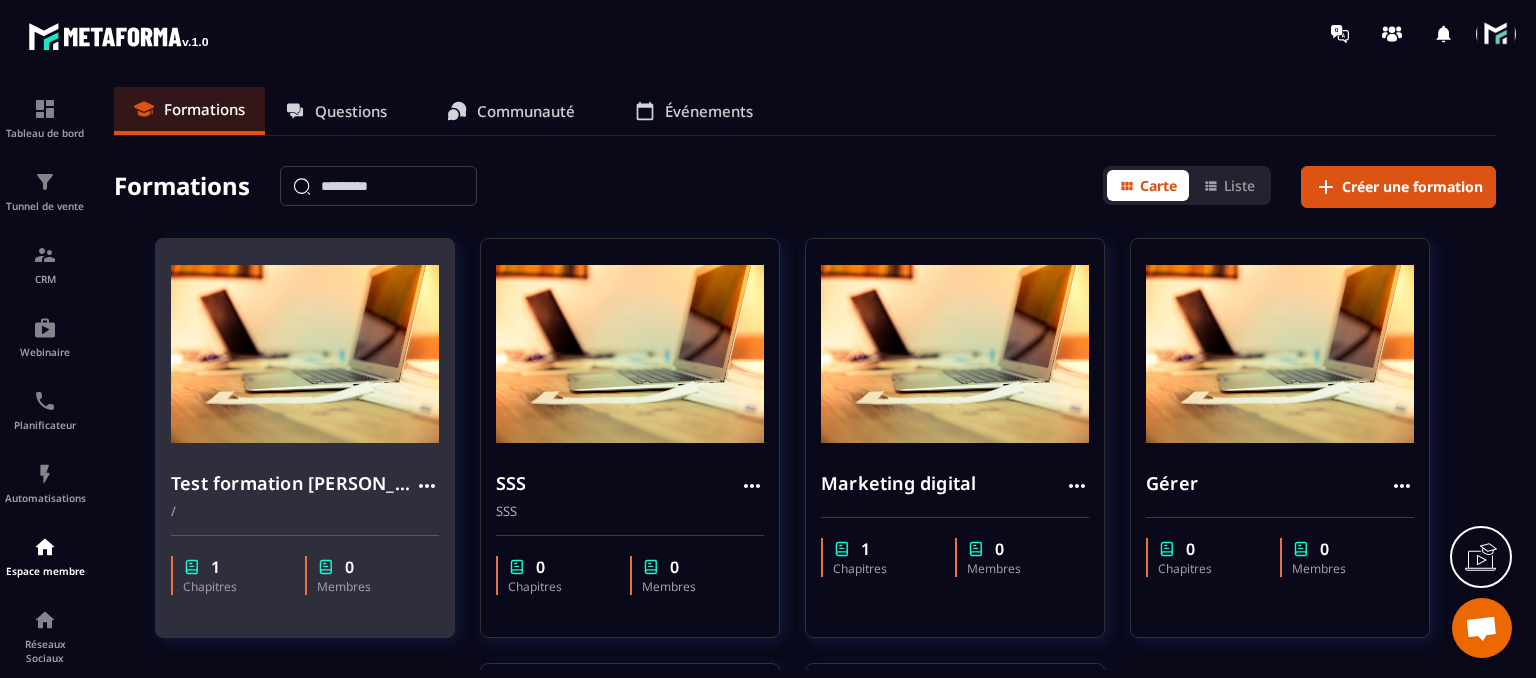 click at bounding box center (305, 354) 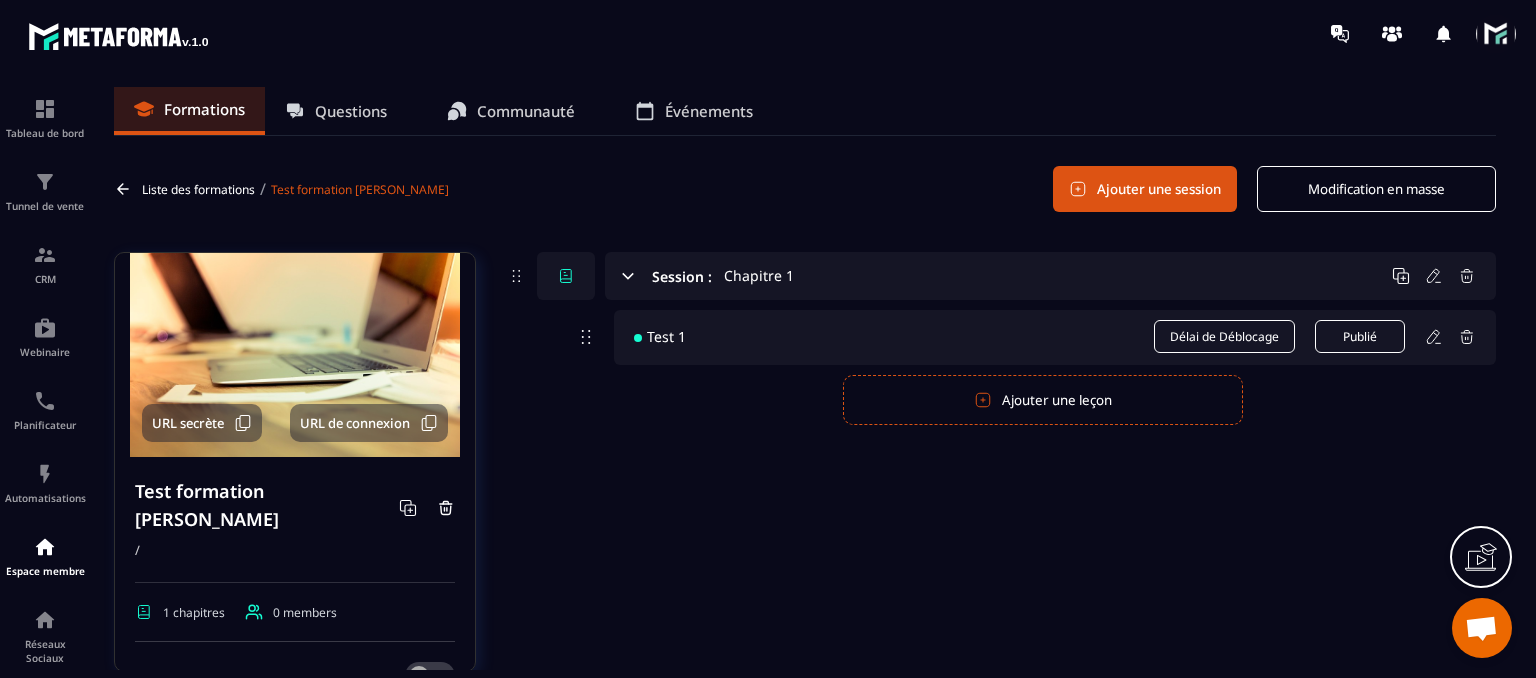 scroll, scrollTop: 0, scrollLeft: 0, axis: both 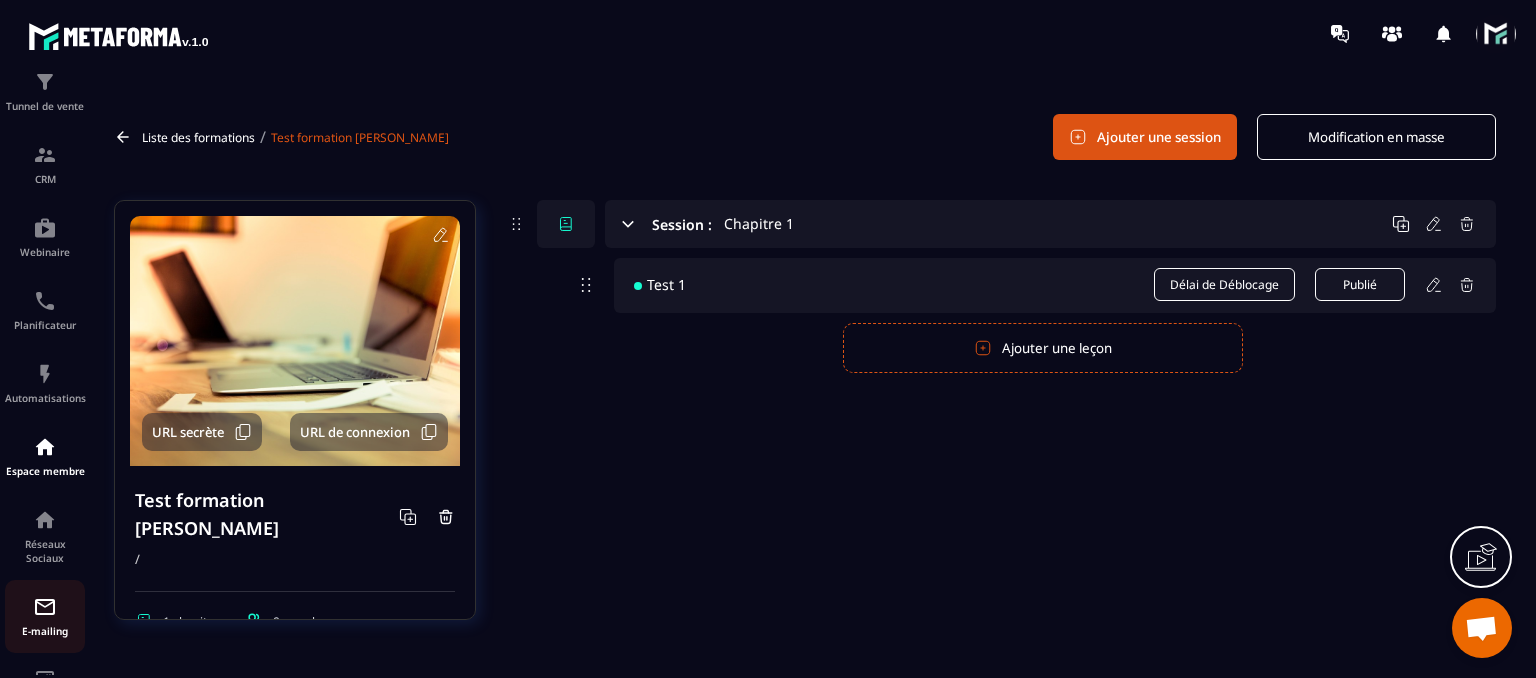 click on "E-mailing" at bounding box center [45, 631] 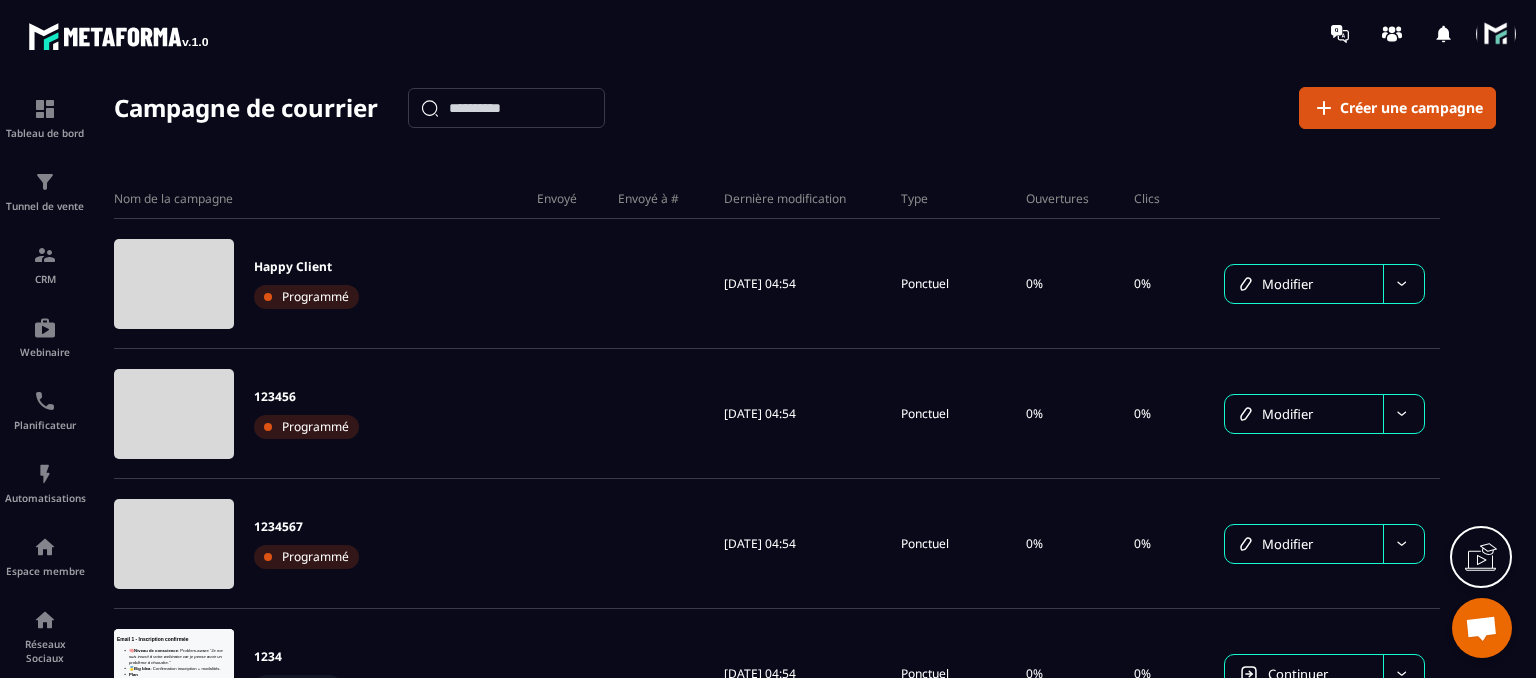 scroll, scrollTop: 0, scrollLeft: 0, axis: both 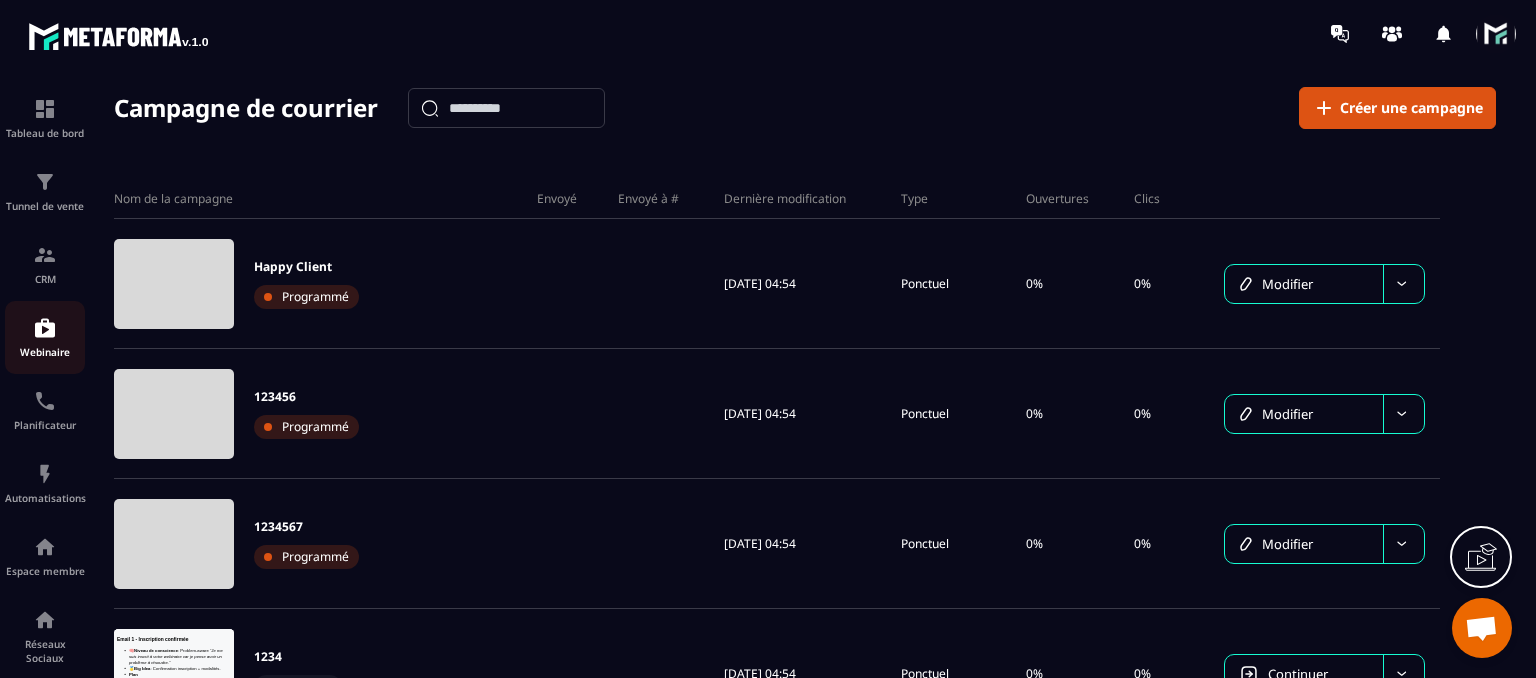click on "Webinaire" at bounding box center (45, 352) 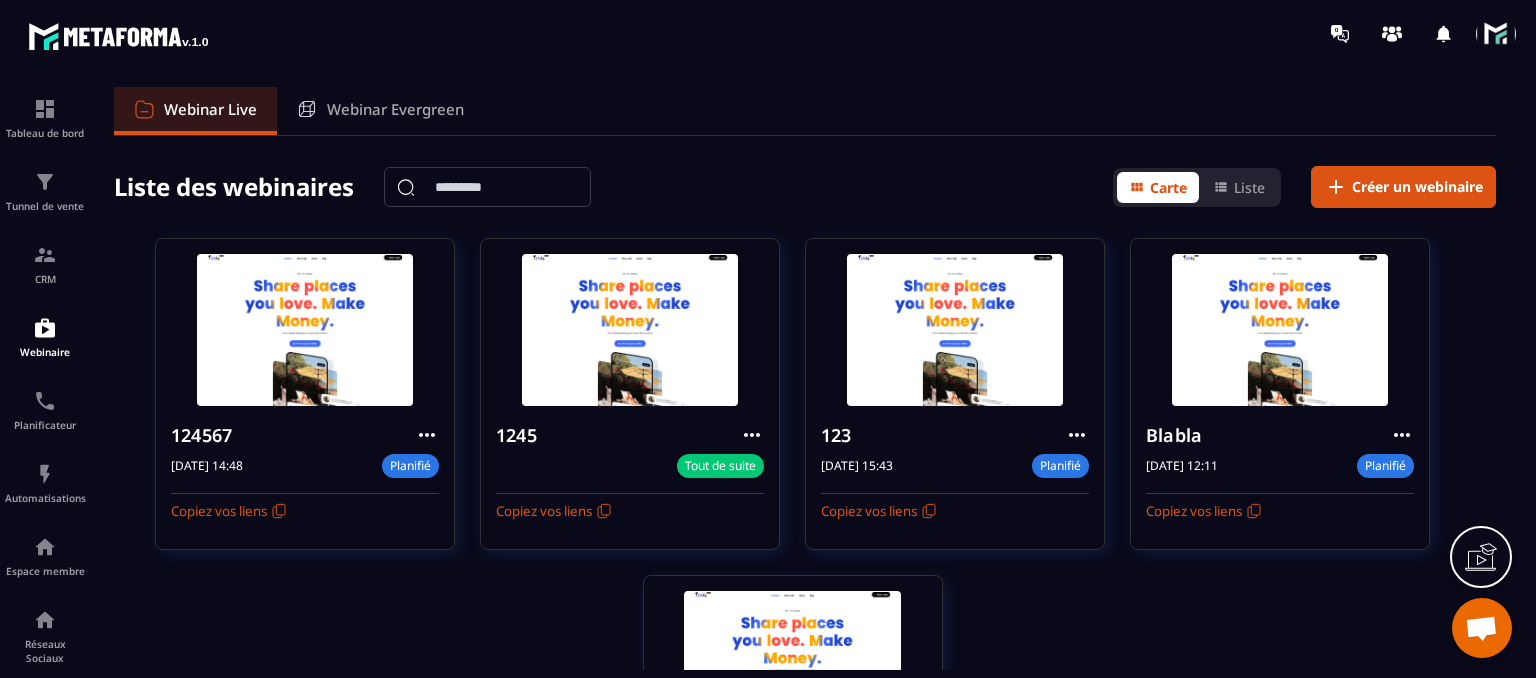 click at bounding box center [1496, 34] 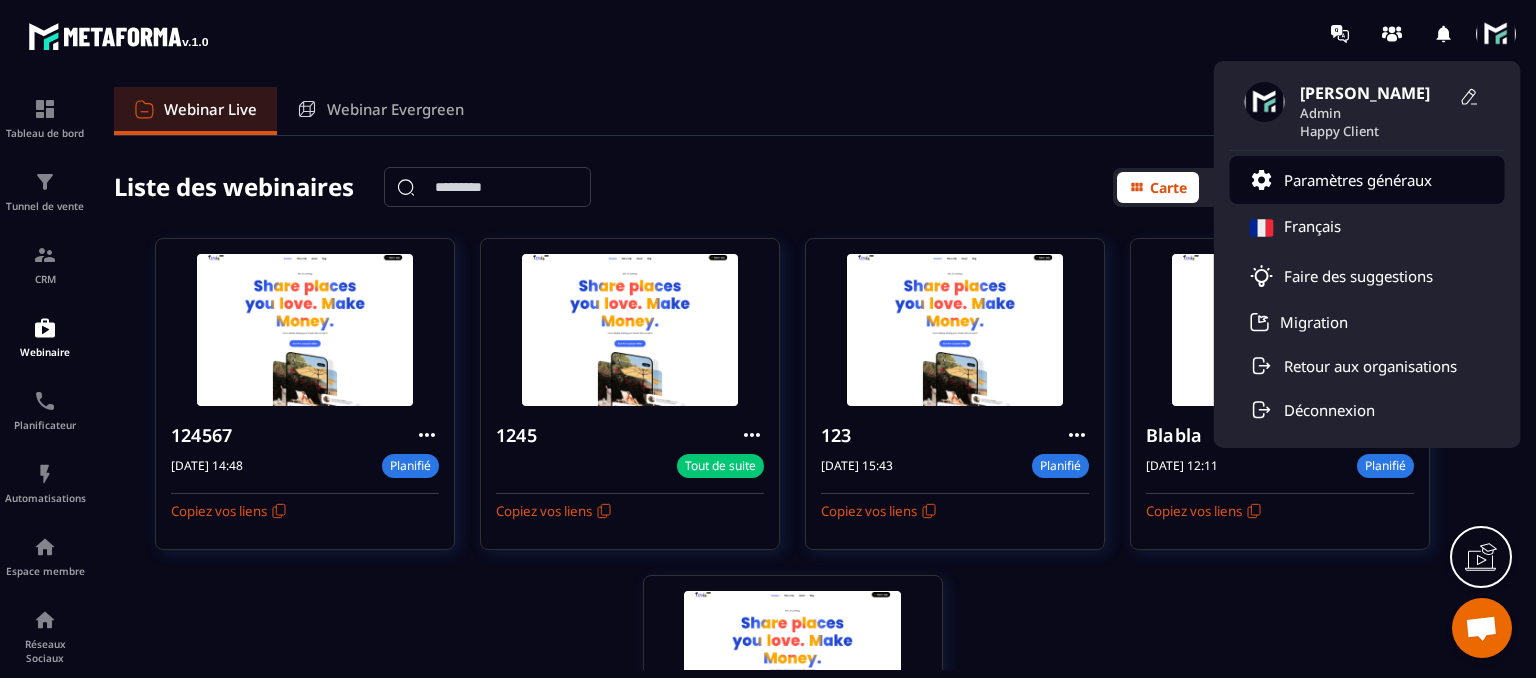 click on "Paramètres généraux" at bounding box center [1358, 180] 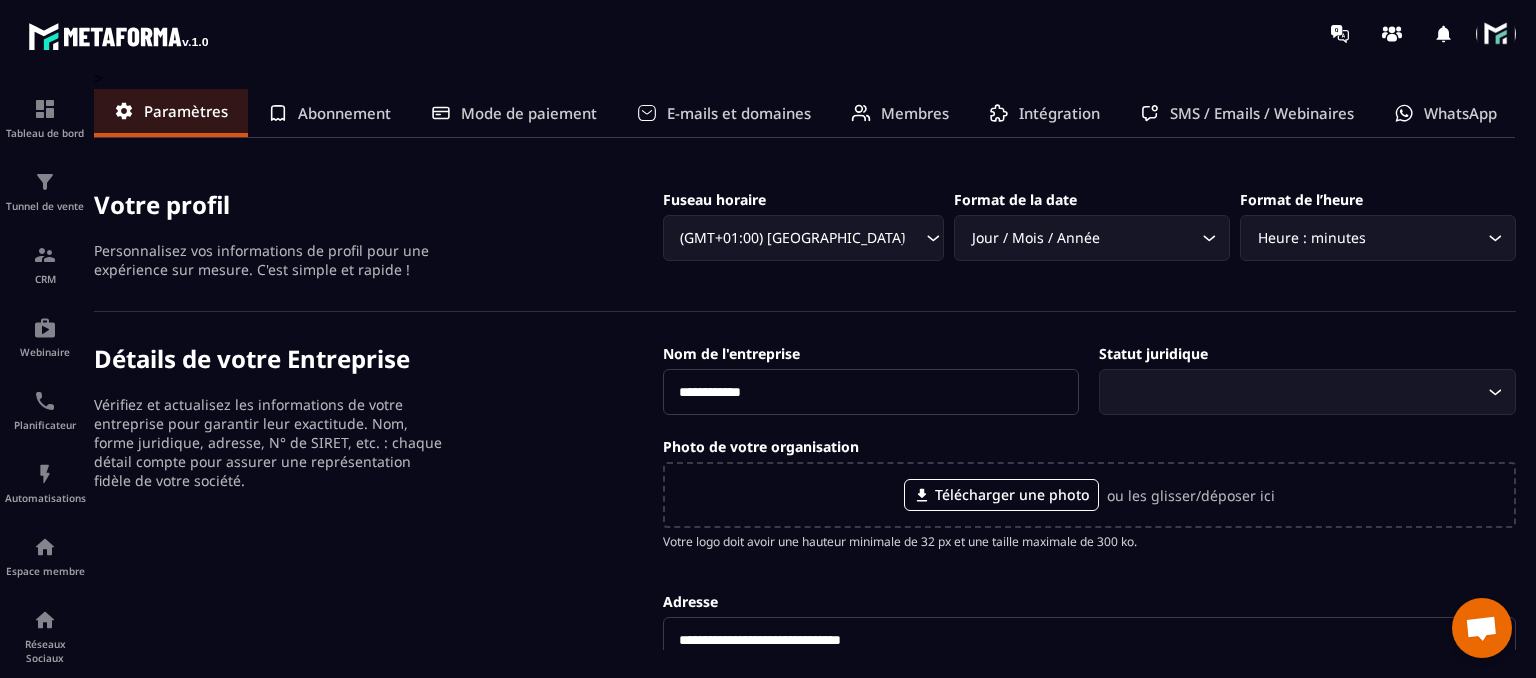 click on "Membres" at bounding box center [915, 113] 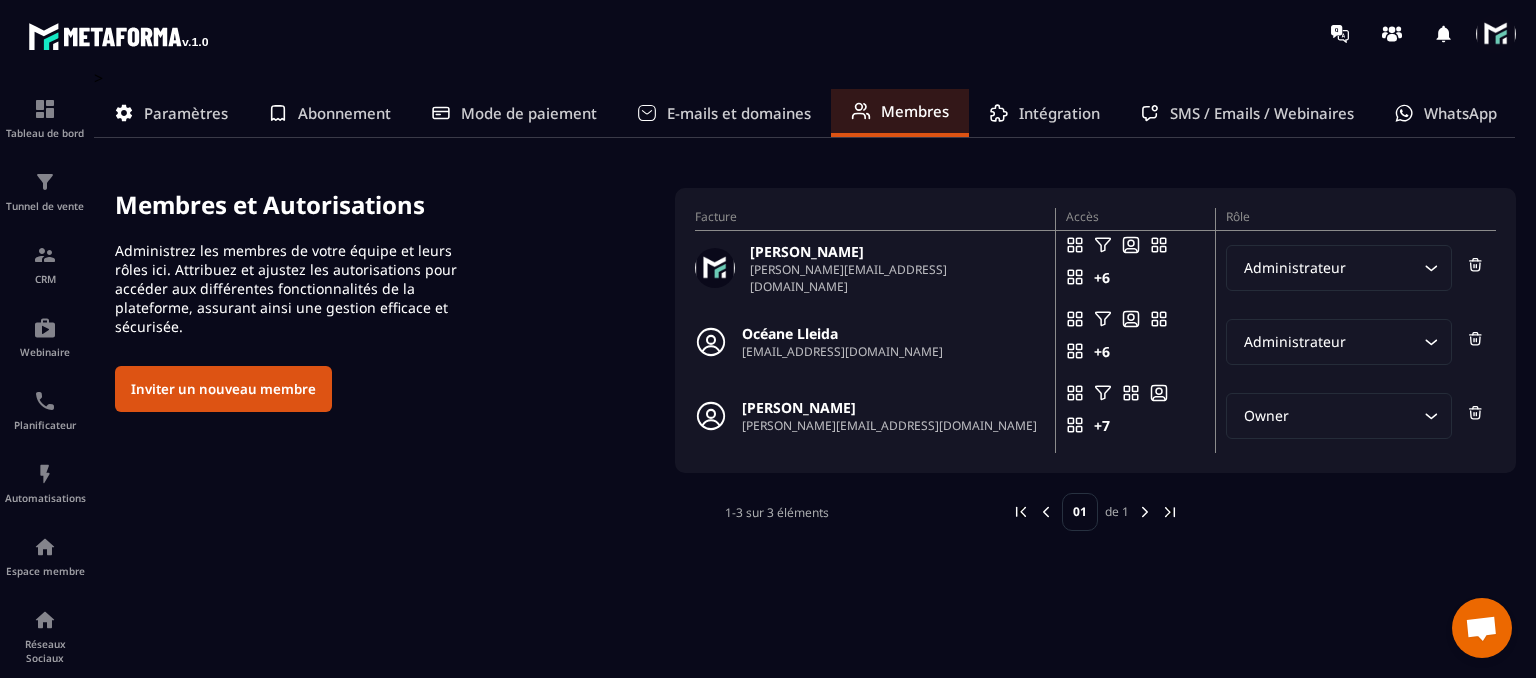 click on "Inviter un nouveau membre" at bounding box center [223, 389] 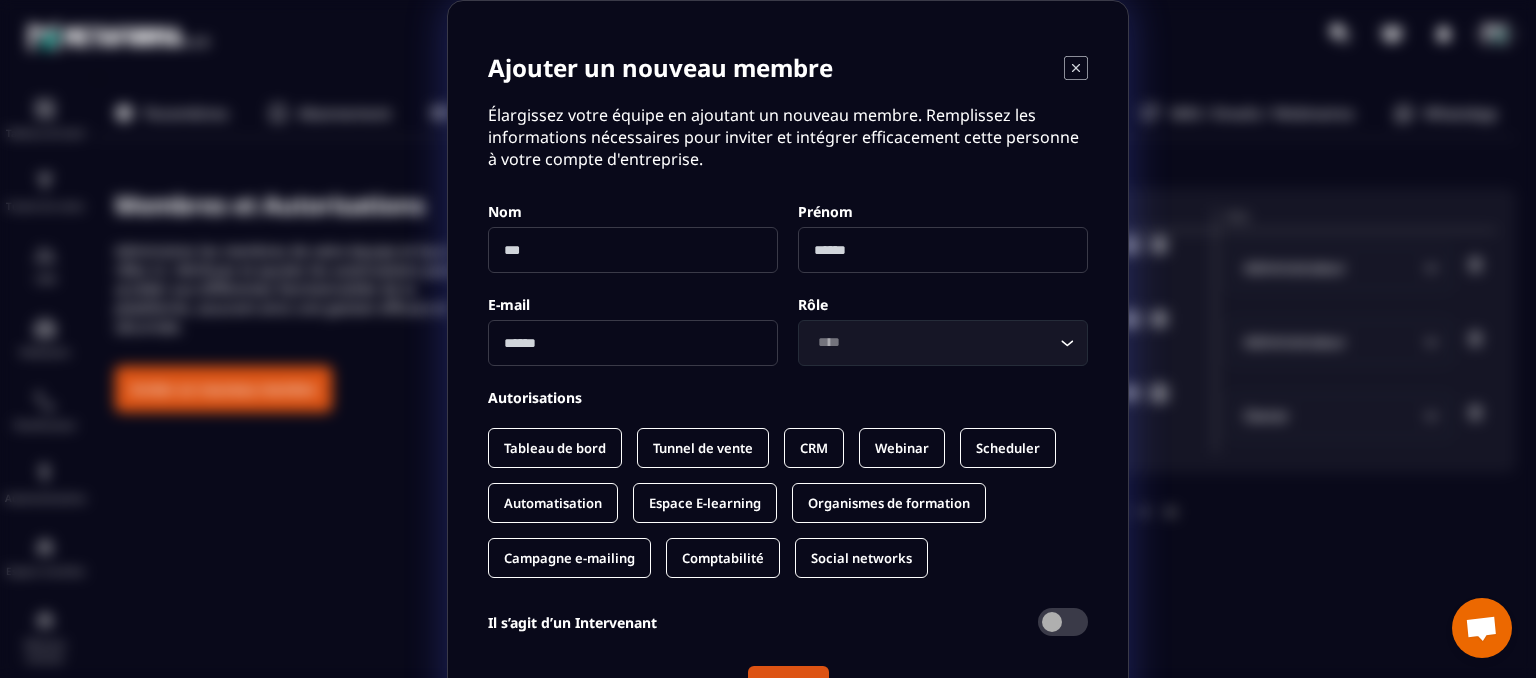 click on "Tableau de bord Tunnel de vente CRM Webinar Scheduler Automatisation Espace E-learning Organismes de formation Campagne e-mailing Comptabilité Social networks" 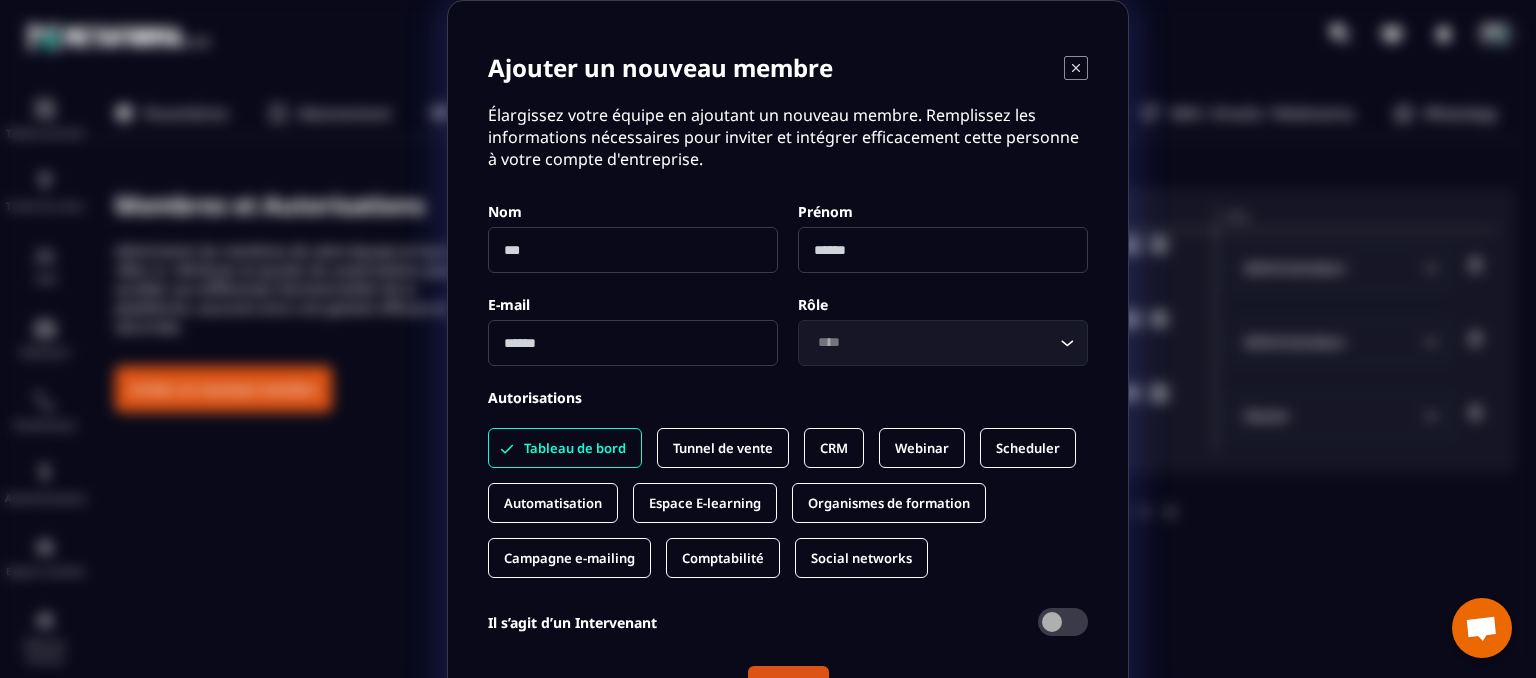 click on "Tunnel de vente" 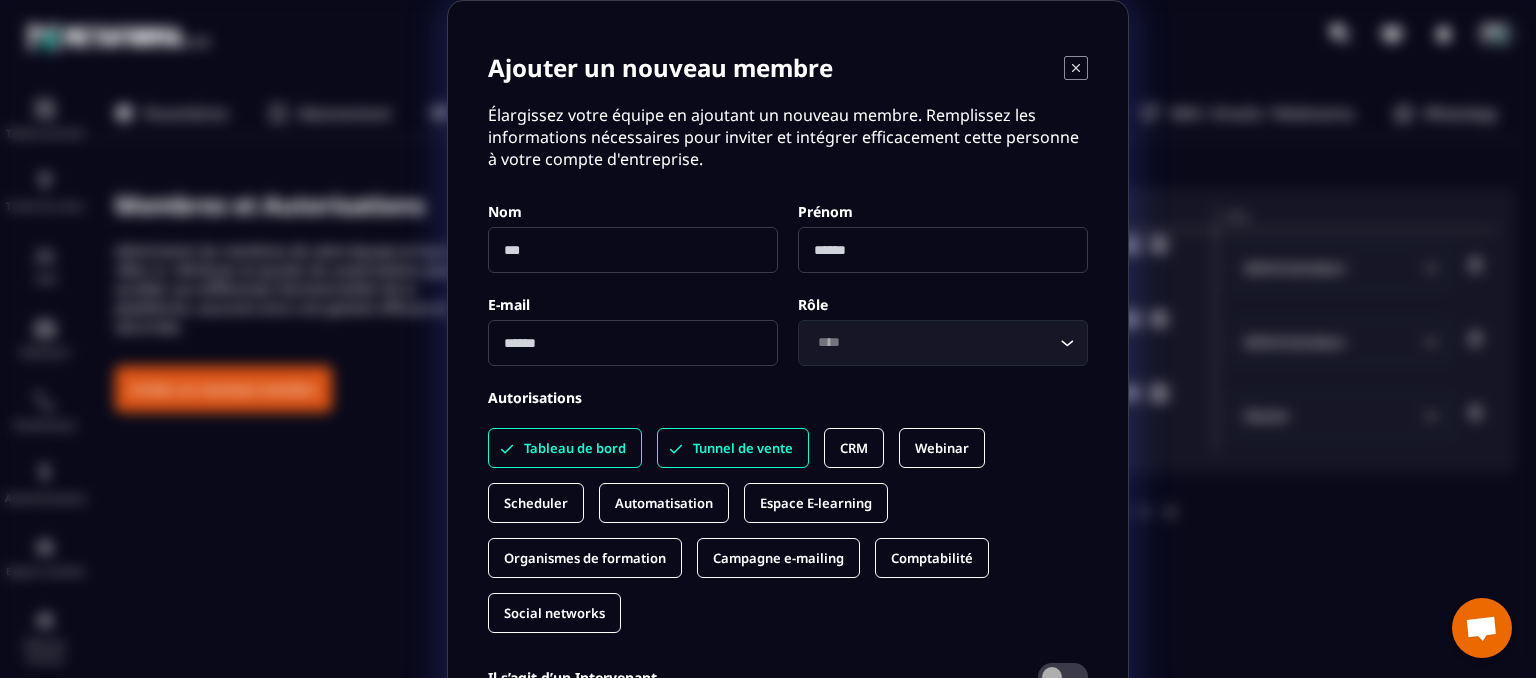 click on "Tableau de bord" at bounding box center (575, 448) 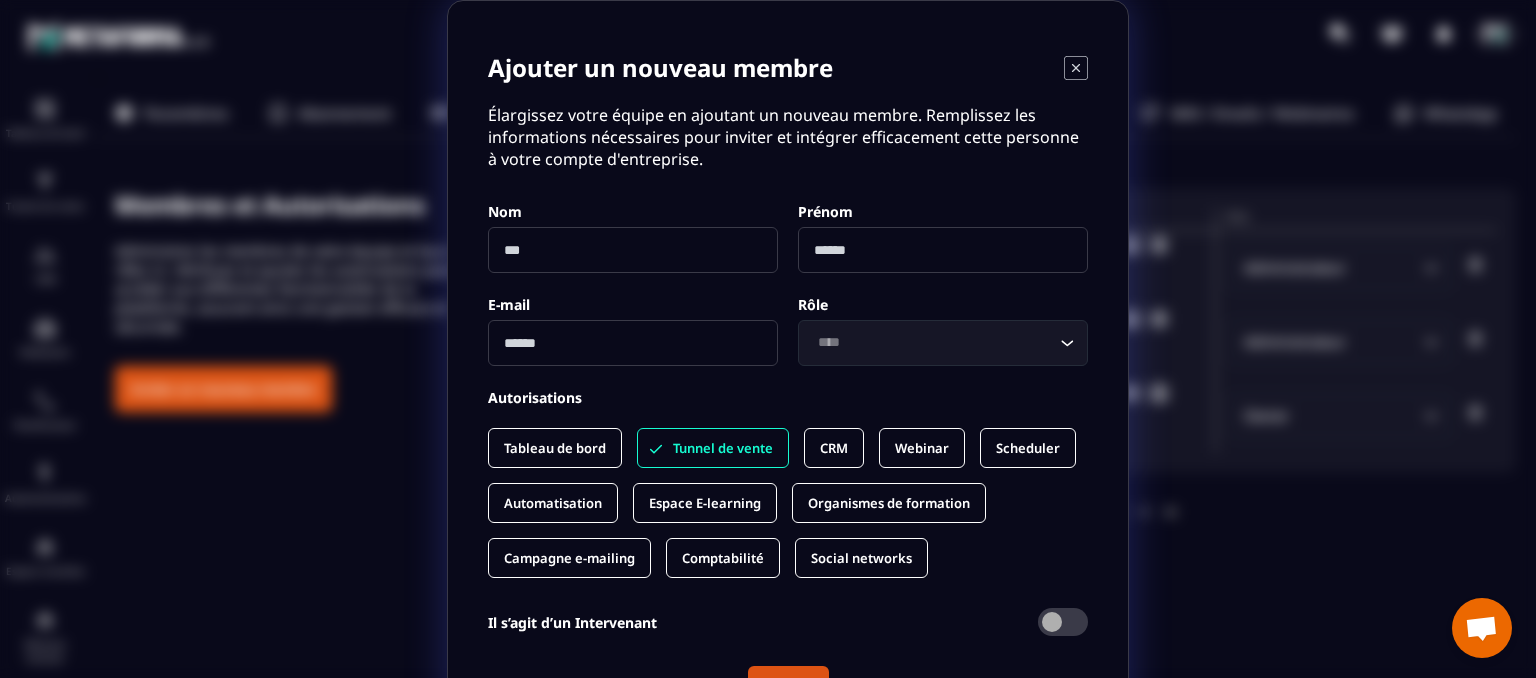 click on "Tunnel de vente" at bounding box center [723, 448] 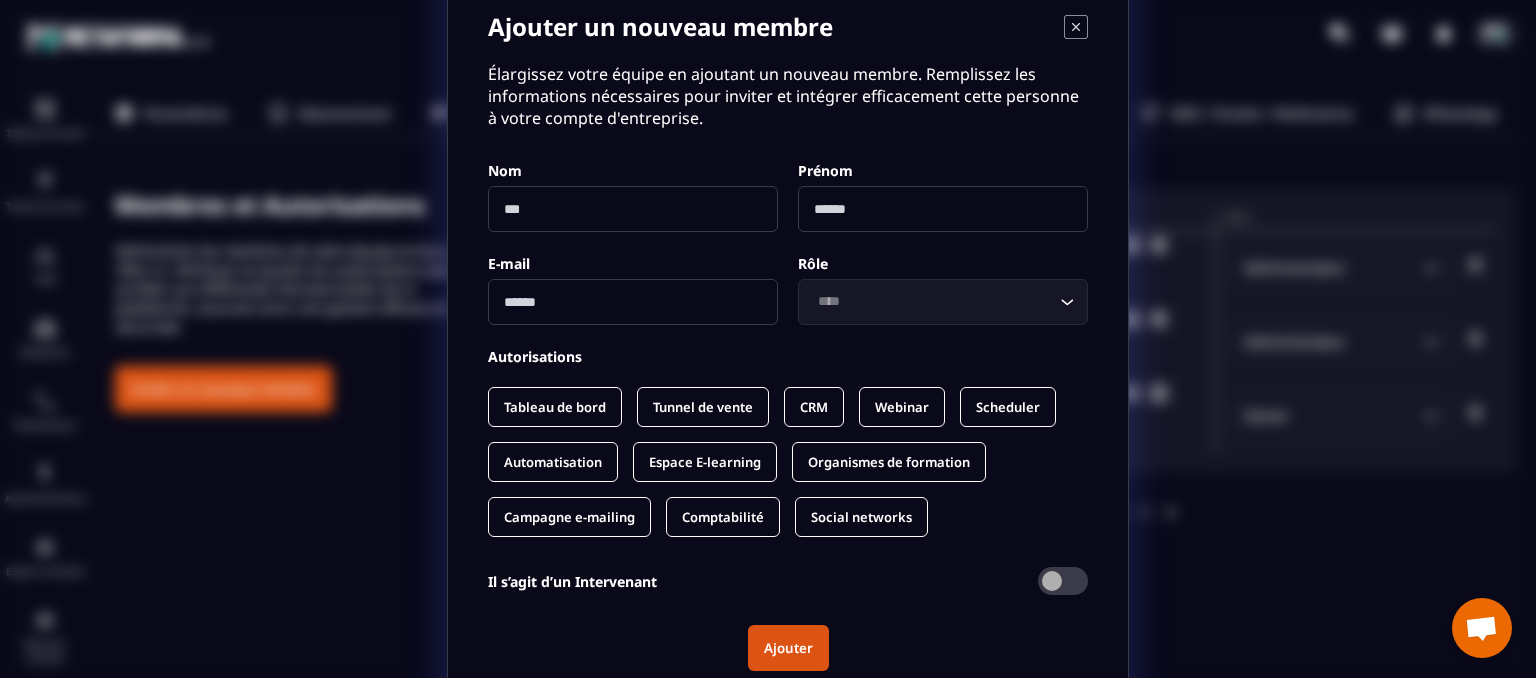 scroll, scrollTop: 80, scrollLeft: 0, axis: vertical 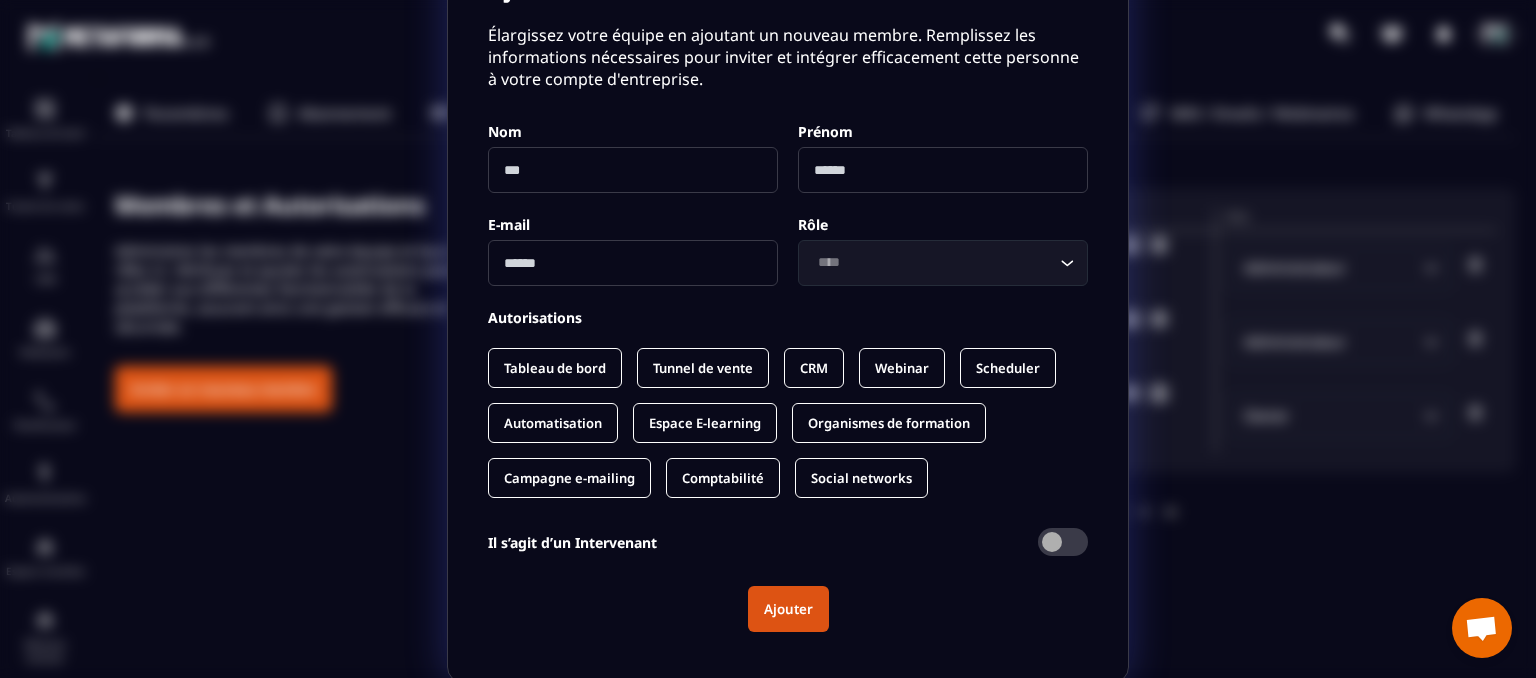 click on "Ajouter un nouveau membre  Élargissez votre équipe en ajoutant un nouveau membre. Remplissez les informations nécessaires pour inviter et intégrer efficacement cette personne à votre compte d'entreprise.  Nom Prénom E-mail Rôle Loading... Téléphone +33 Loading...  N° de sécurité sociale  Adresse  Type de formateur  Formateur interne Loading...  Autorisations  Tableau de bord Tunnel de vente CRM Webinar Scheduler Automatisation Espace E-learning Organismes de formation Campagne e-mailing Comptabilité Social networks  Il s’agit d’un Intervenant  Ajouter  Procédure de positionnement   Adaptation aux apprenants  Educational scenarios ou les glisser/déposer ici Importer   Évaluation des connaissances acquises  Ressources pédagogiques Suivant Documents ou les glisser/déposer ici Importer  Bilan Loading...  Domaines de compétences   Skills development plan   Coordination  Coordinateur pédagogique Référent pédagogique Référent administratif Référent handicap Ajouter" at bounding box center [768, 301] 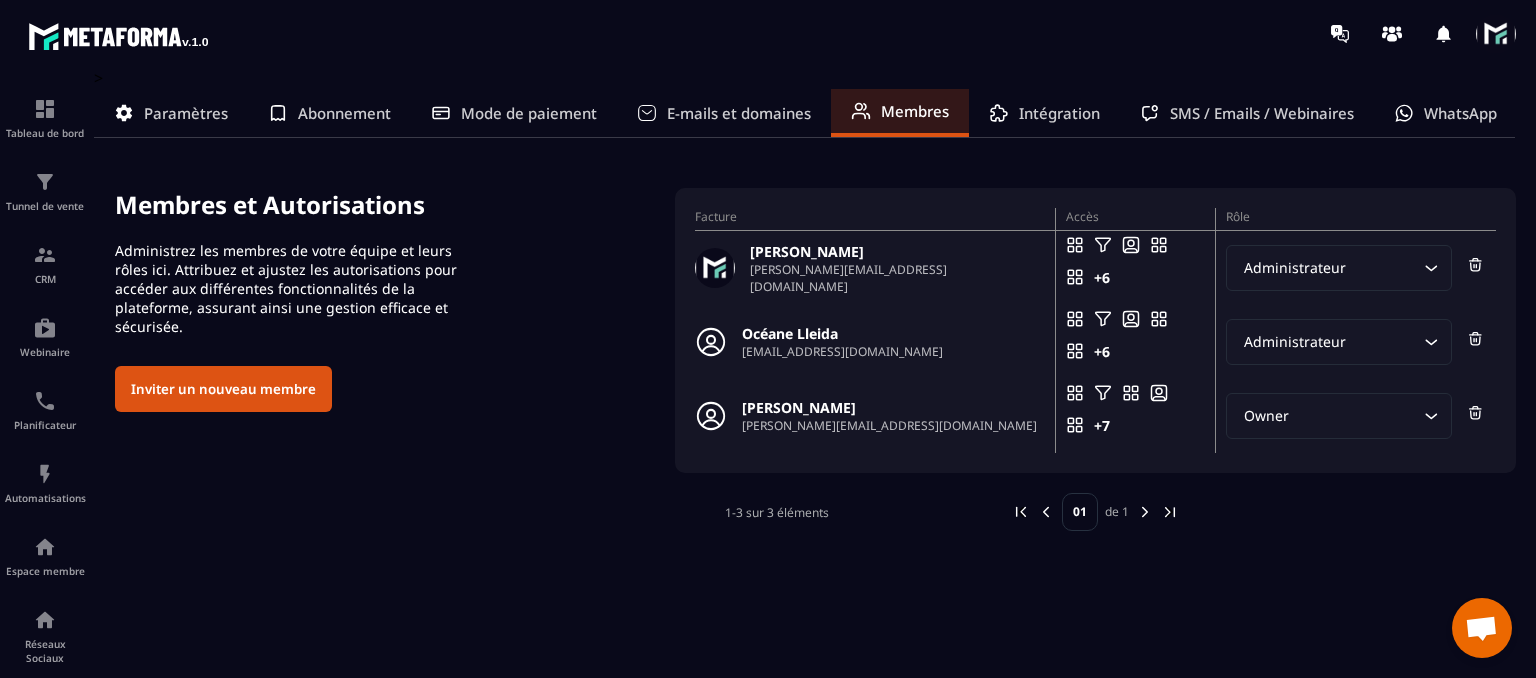 click on "Inviter un nouveau membre" at bounding box center (223, 389) 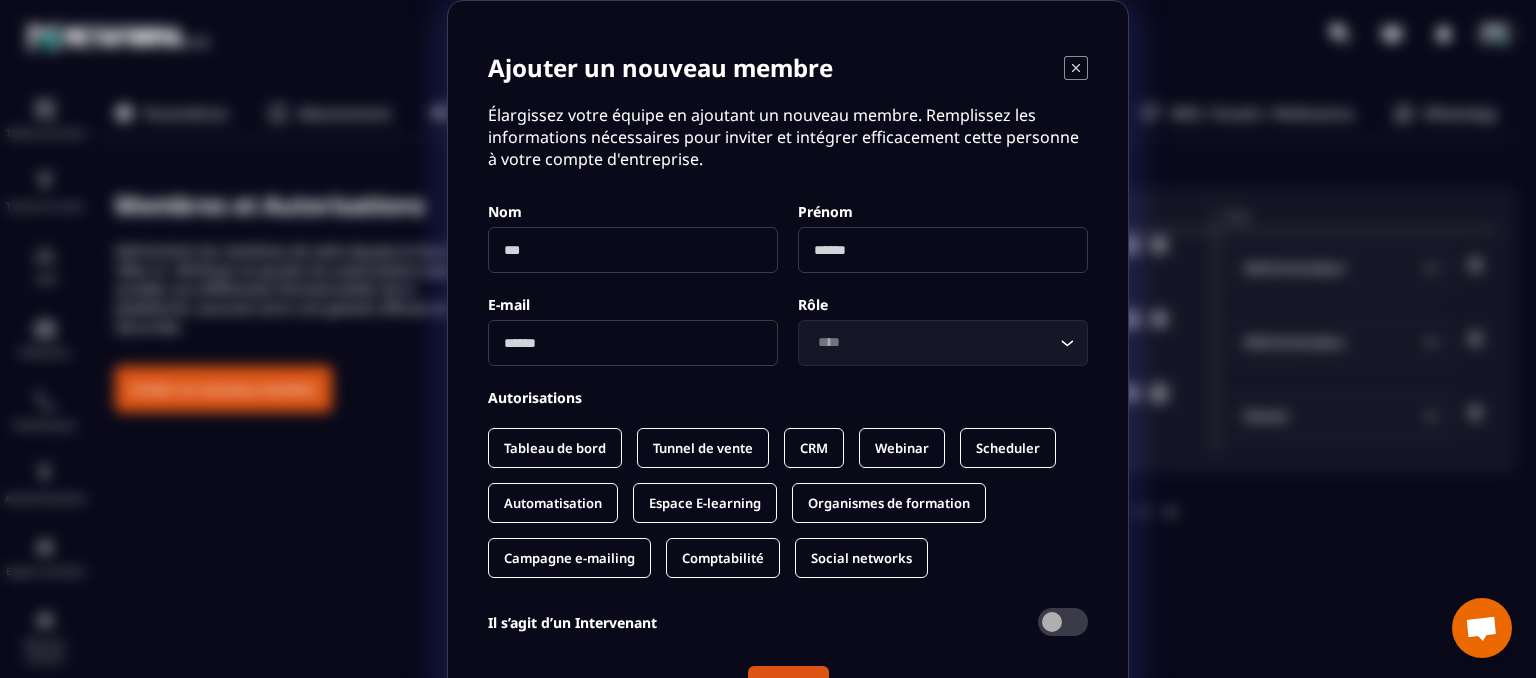 click at bounding box center (633, 343) 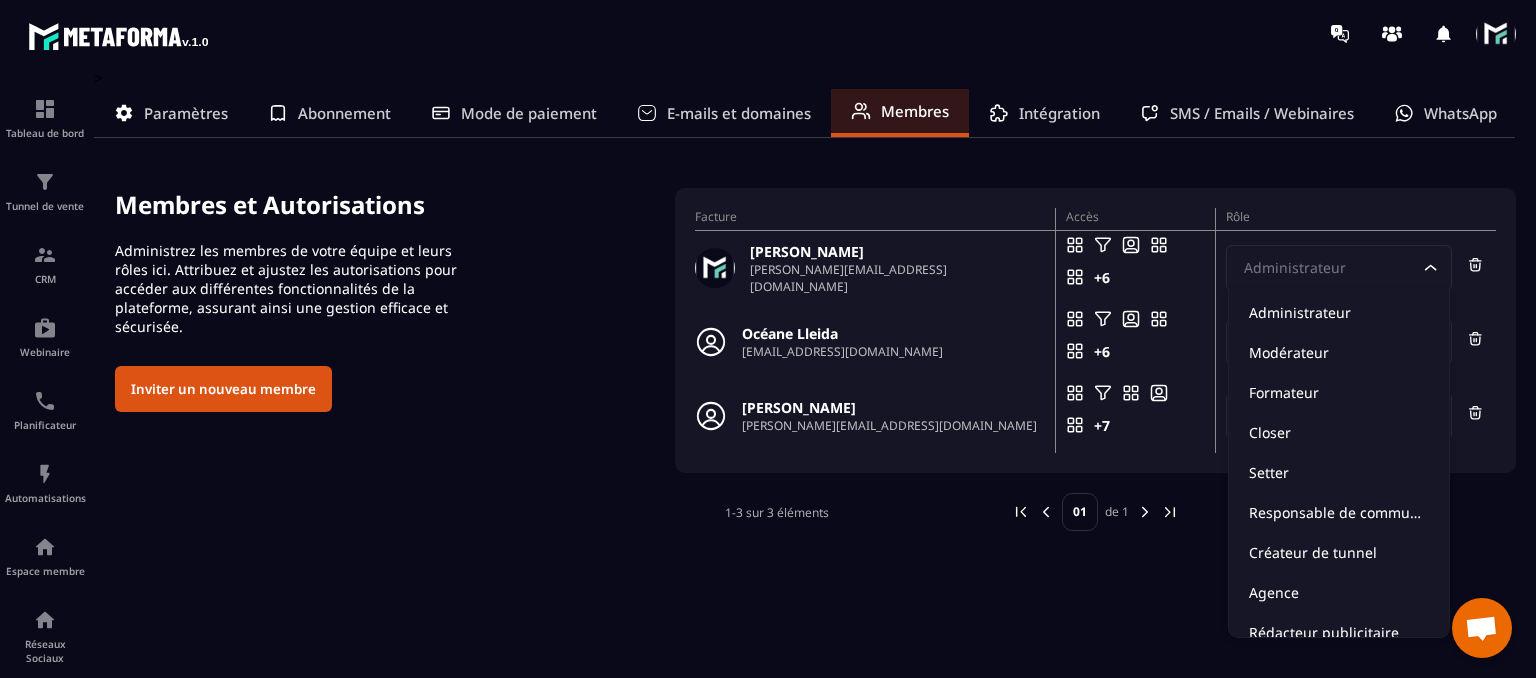 click 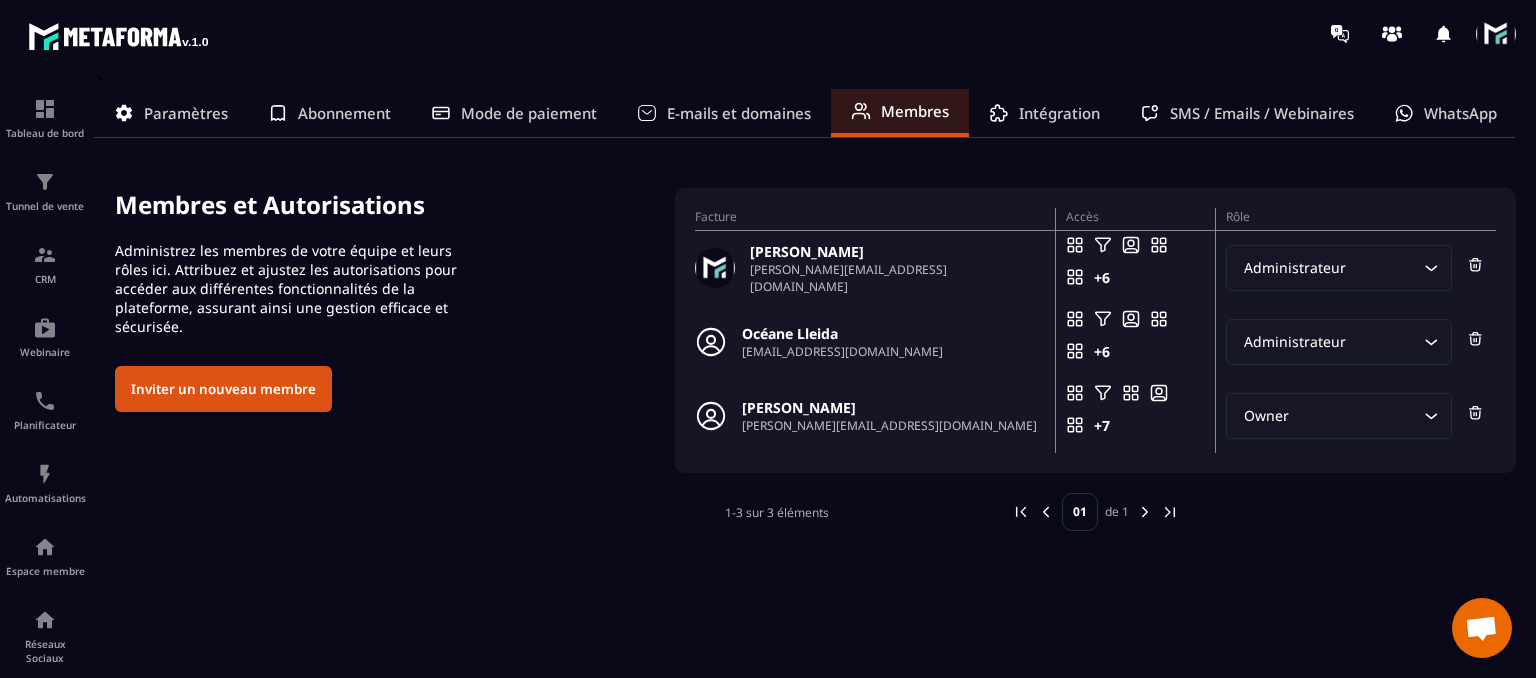 click 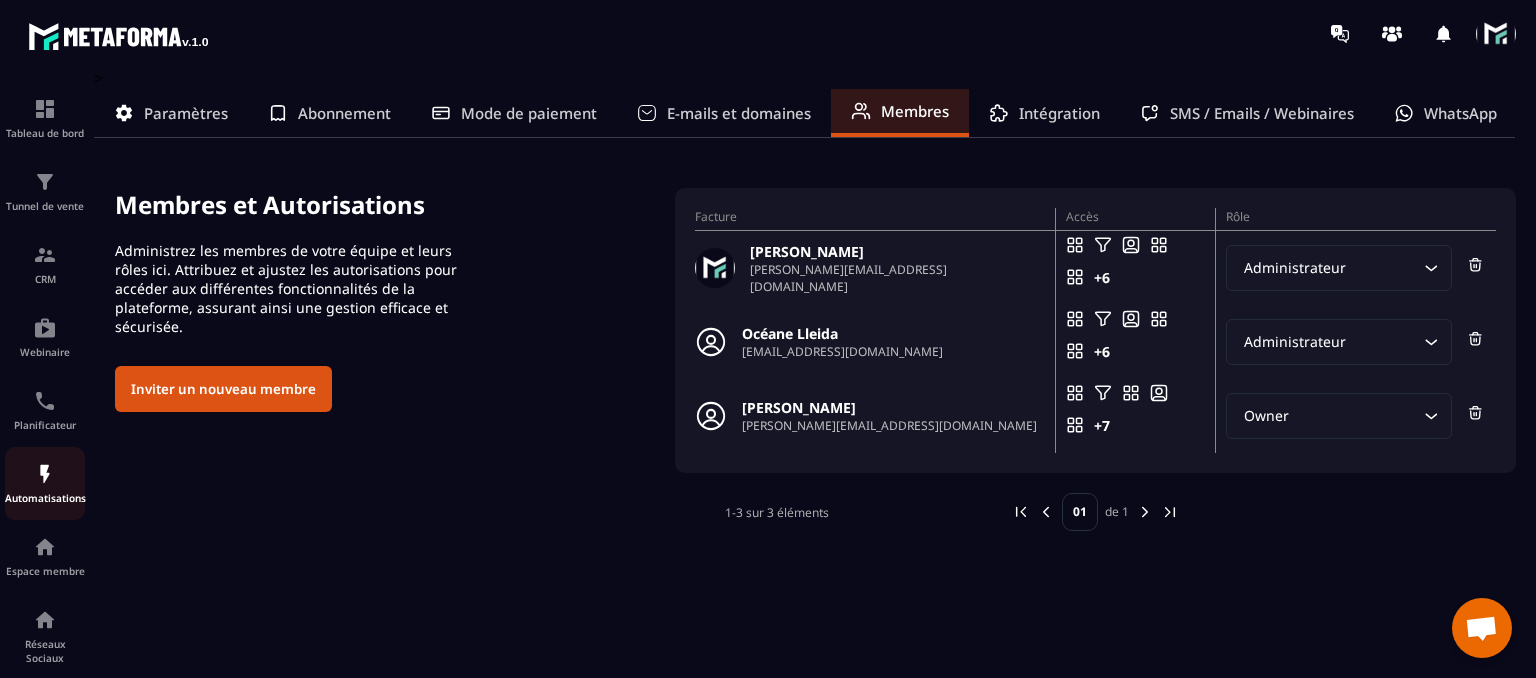 click on "Automatisations" 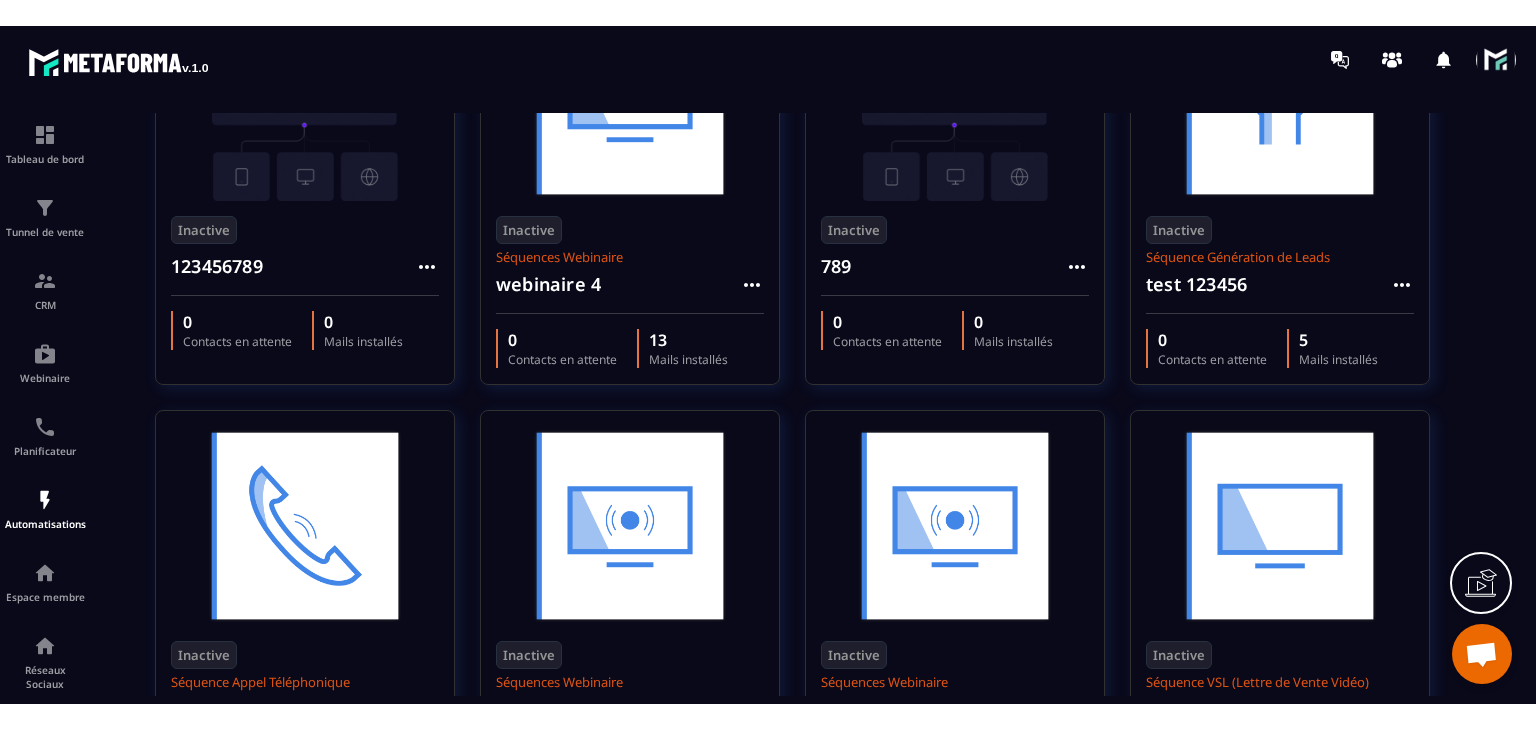 scroll, scrollTop: 0, scrollLeft: 0, axis: both 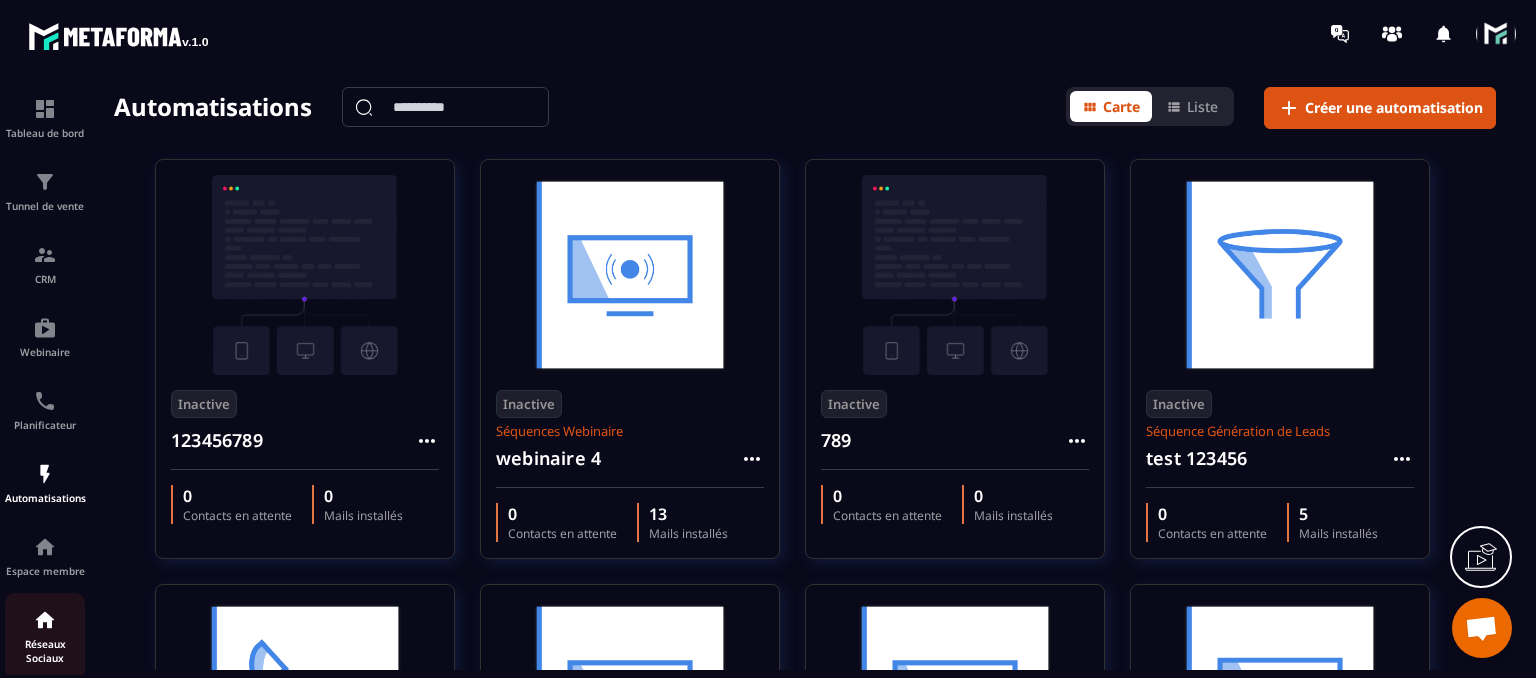 click on "Réseaux Sociaux" at bounding box center (45, 651) 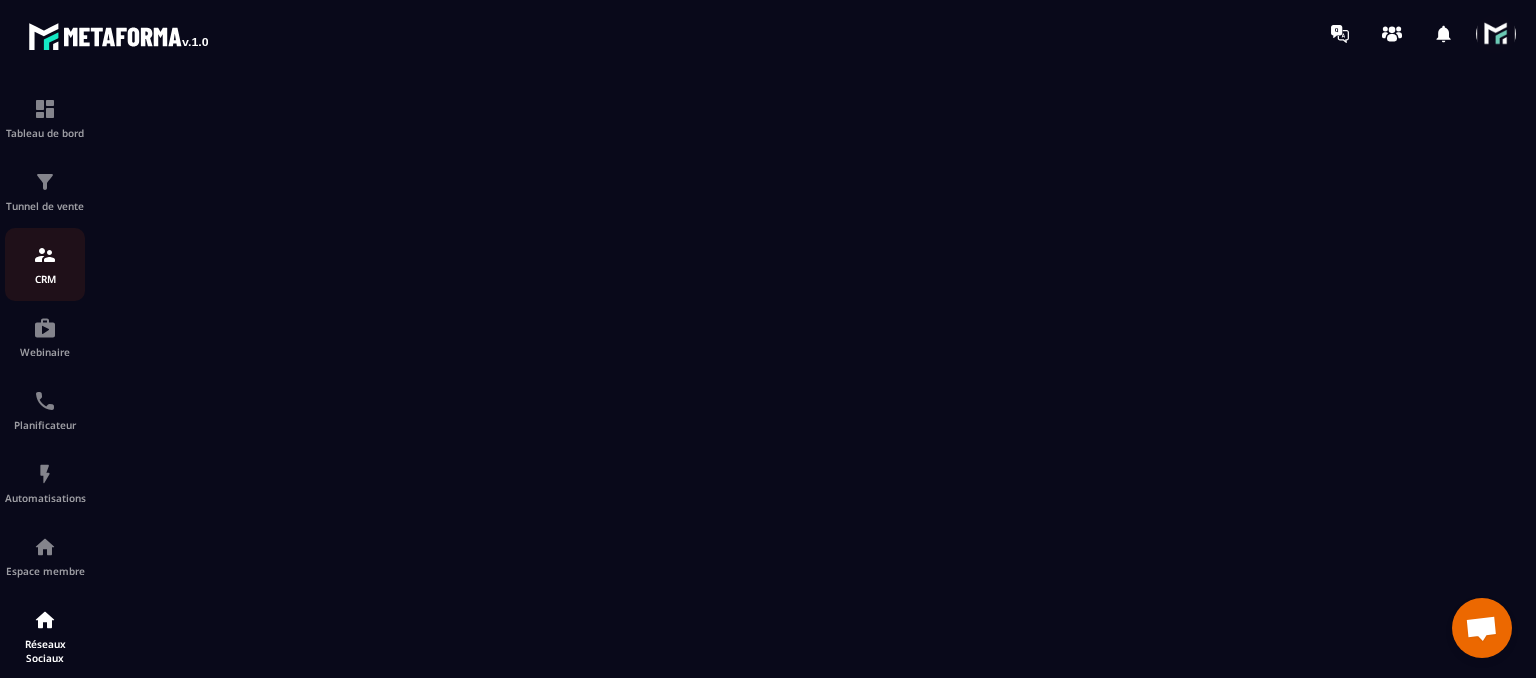 click on "CRM" at bounding box center (45, 279) 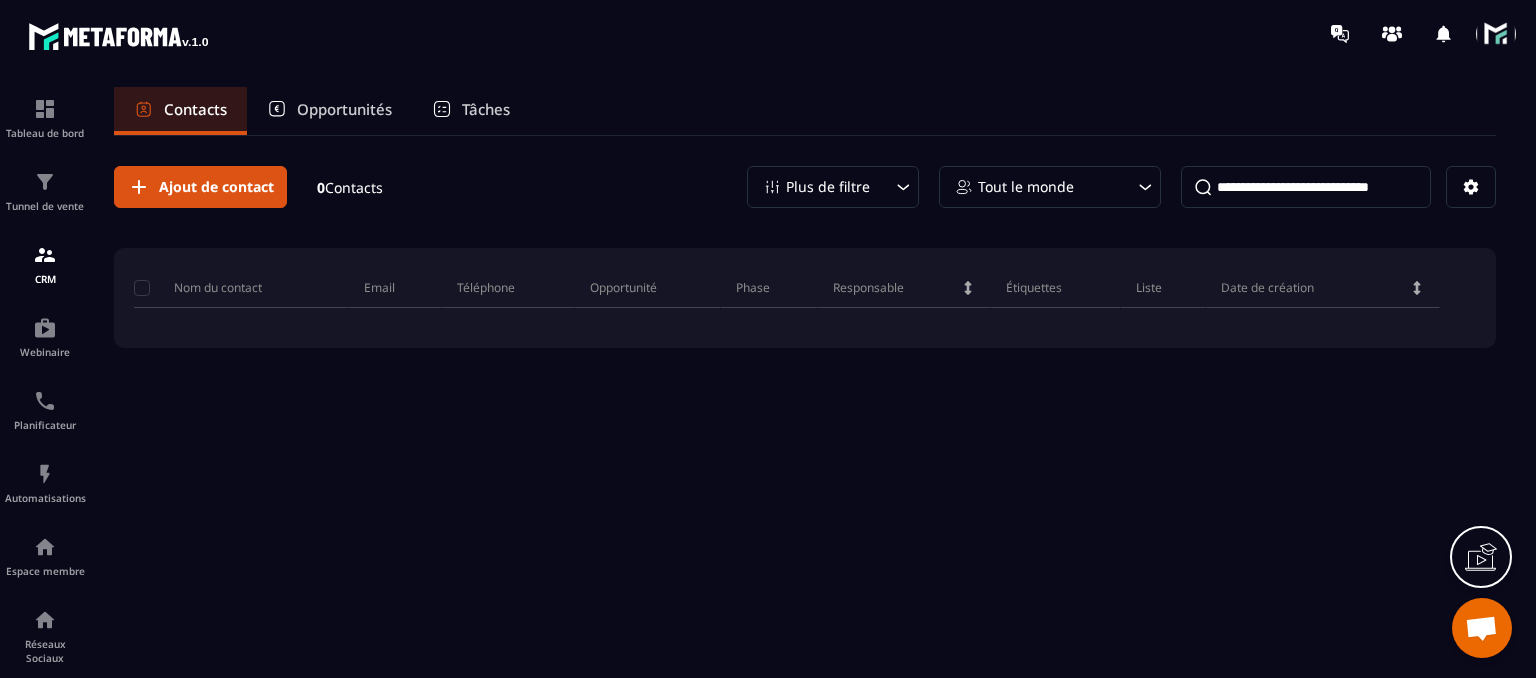 click 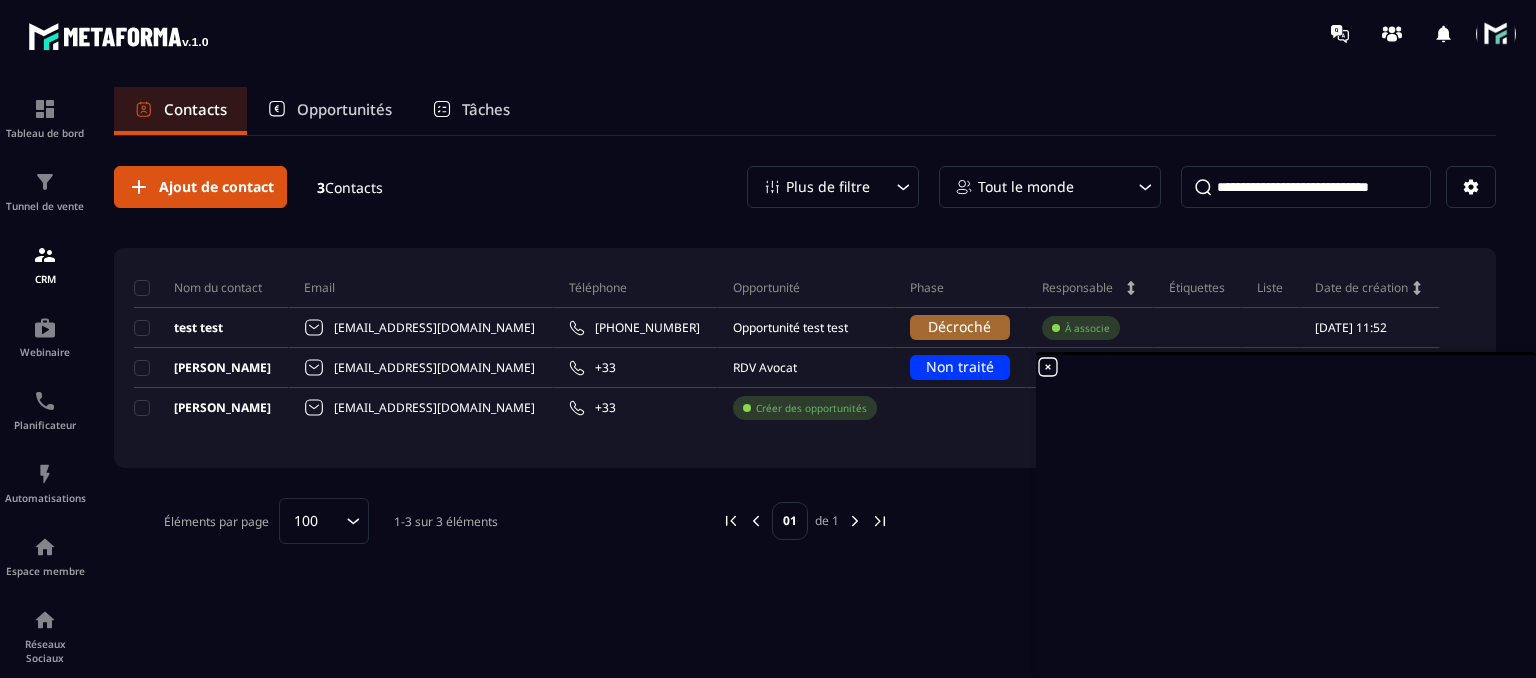 click 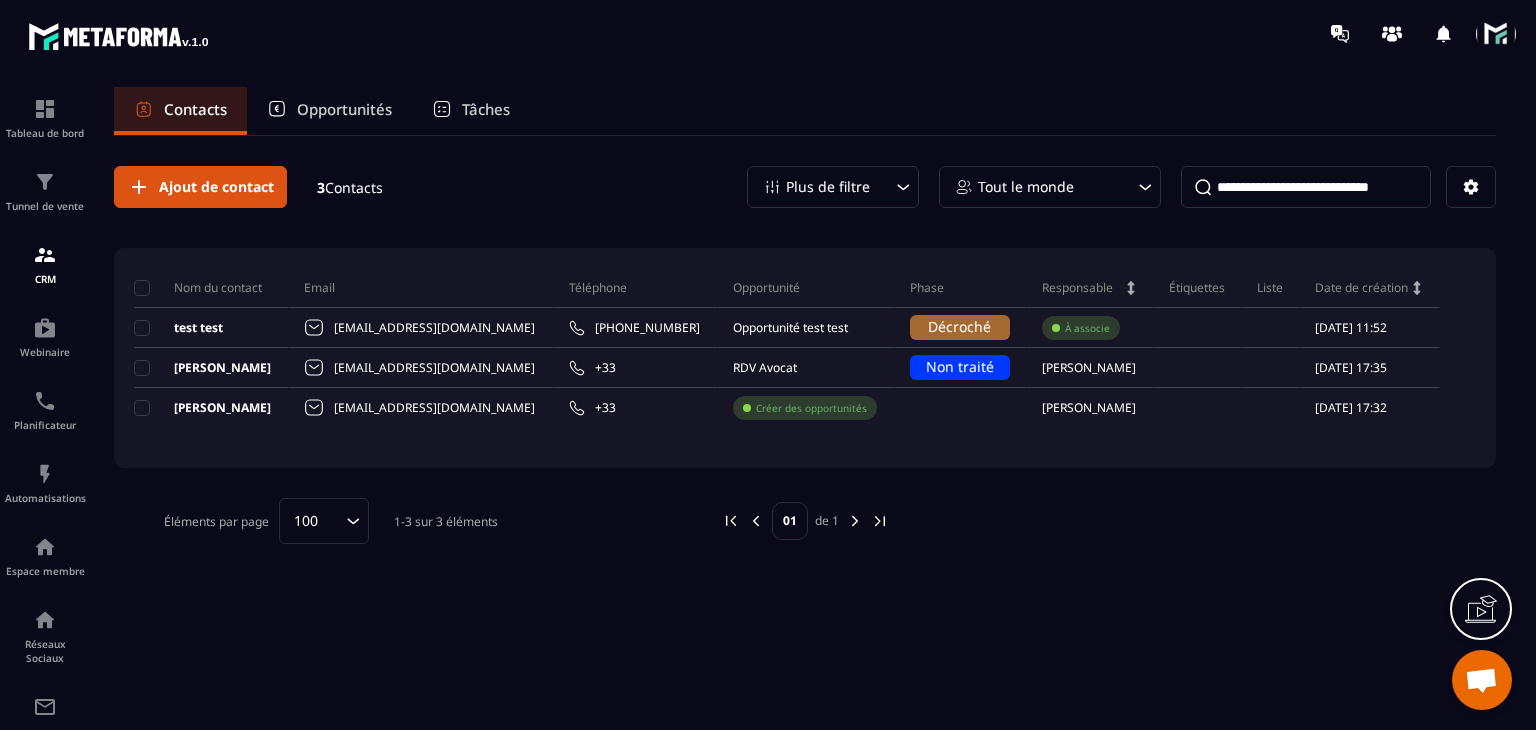 click at bounding box center (1496, 34) 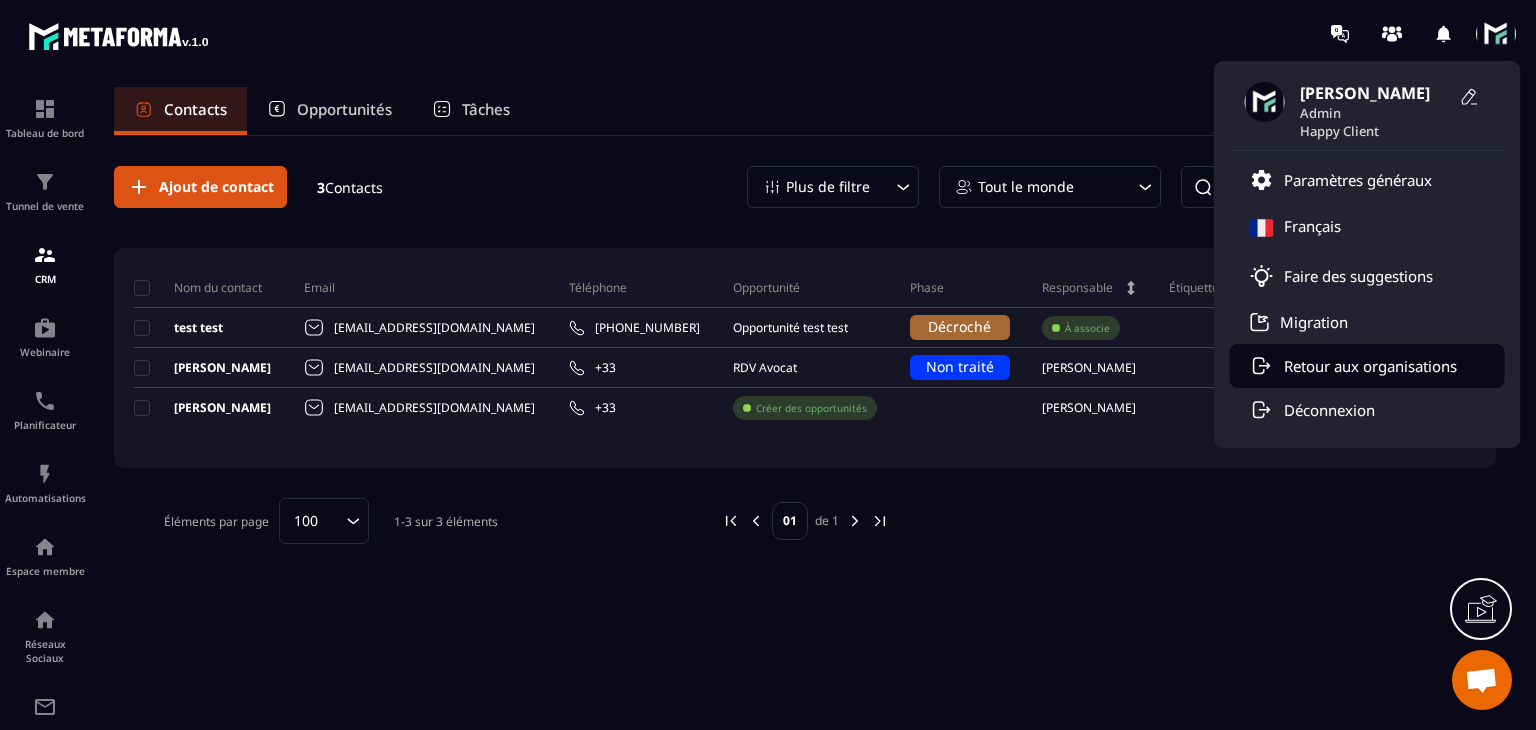 click on "Retour aux organisations" at bounding box center (1370, 366) 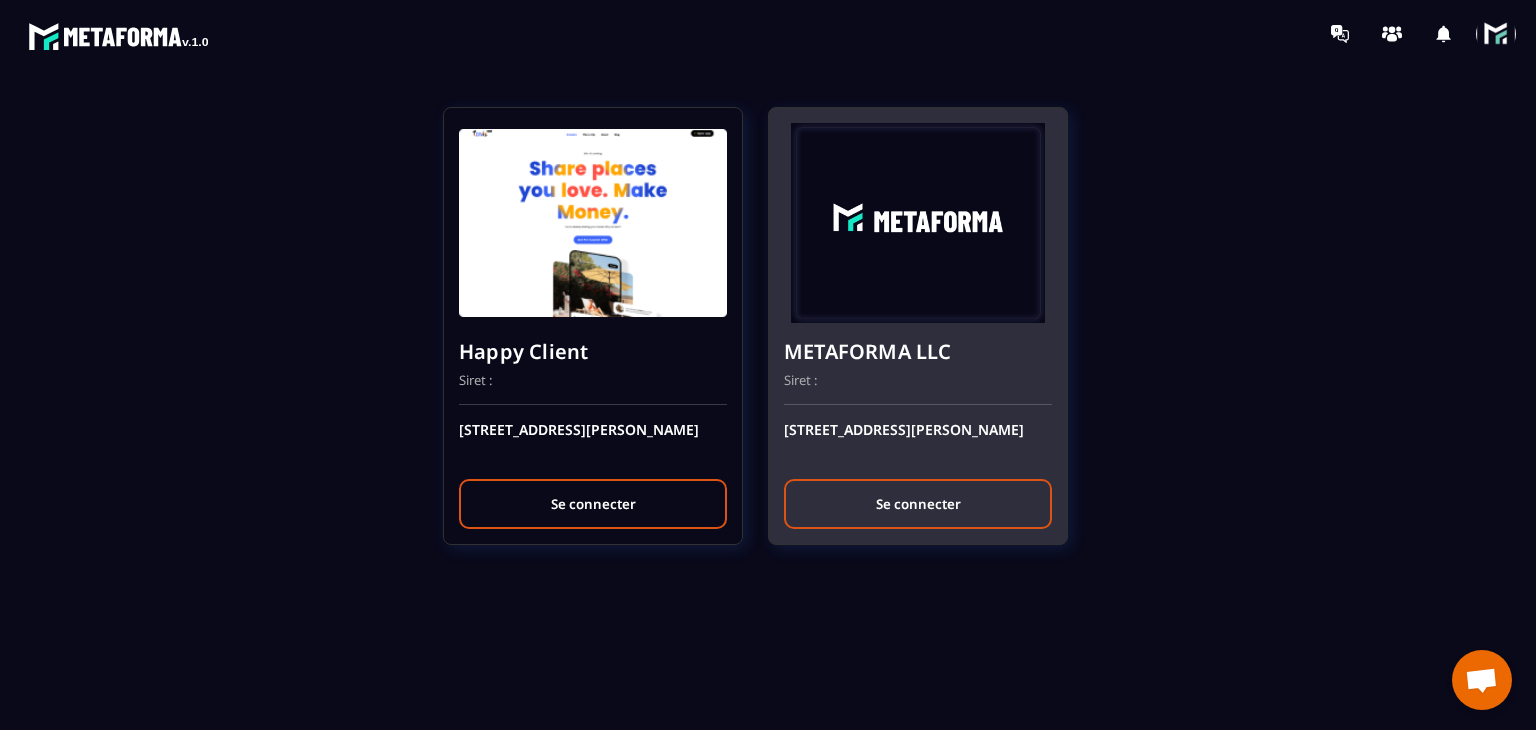click on "Se connecter" at bounding box center [918, 504] 